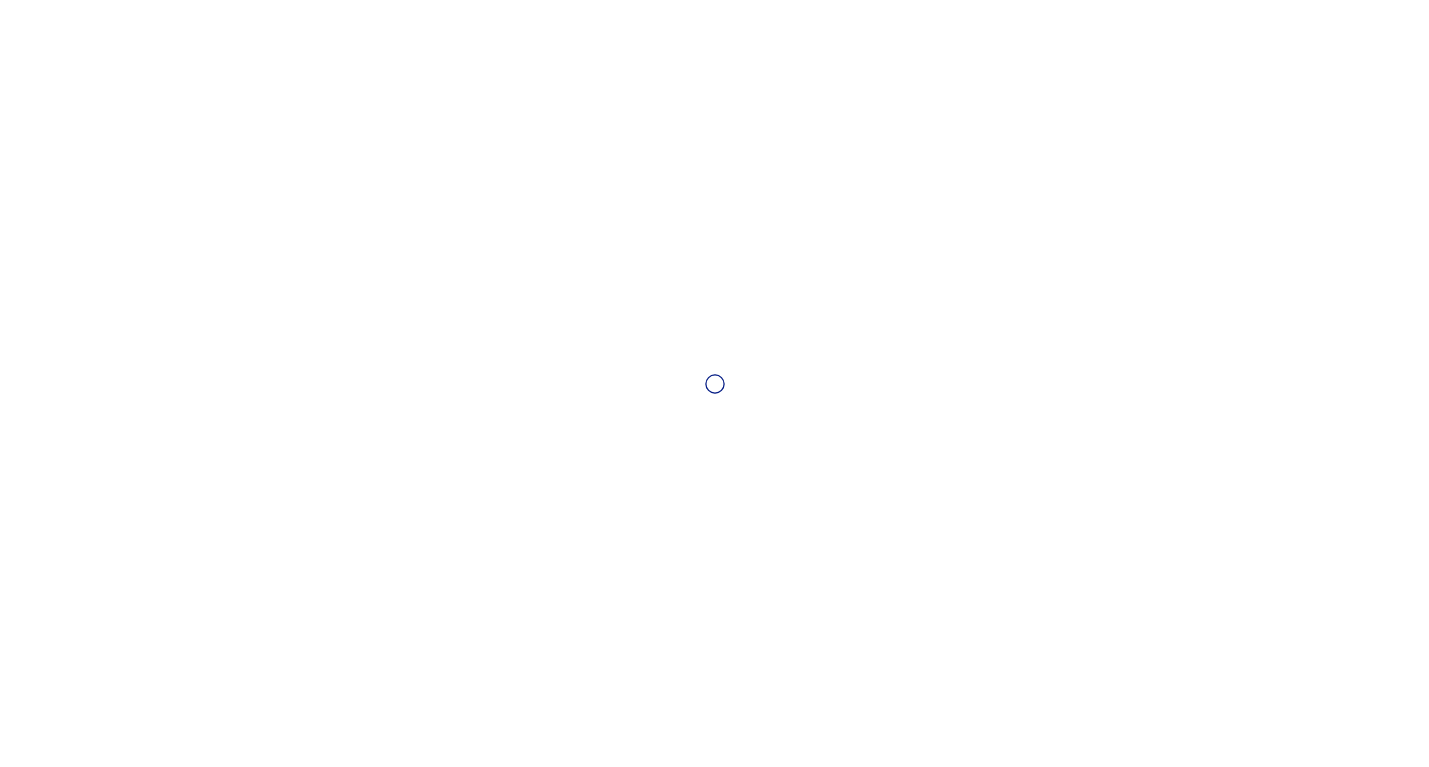 scroll, scrollTop: 0, scrollLeft: 0, axis: both 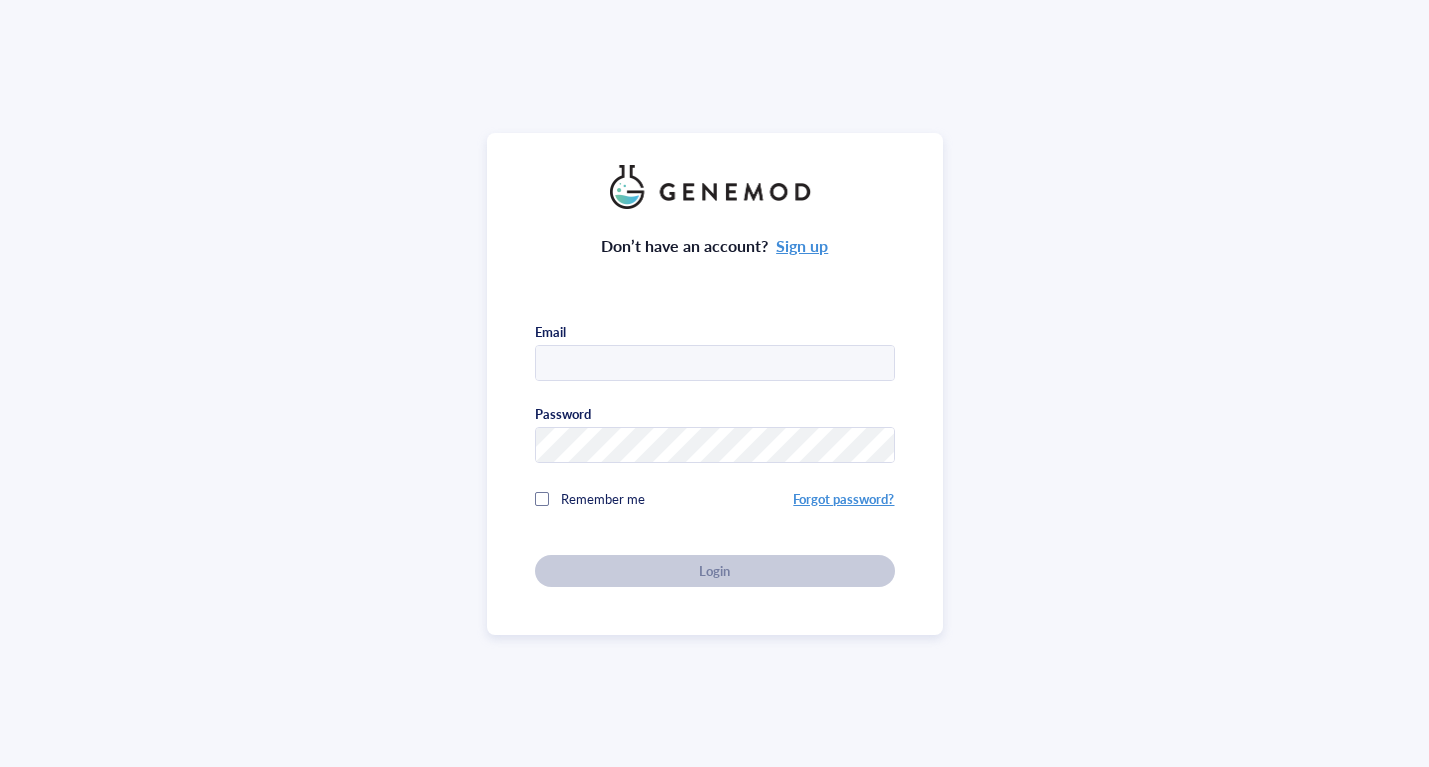 type on "[USERNAME]@example.com" 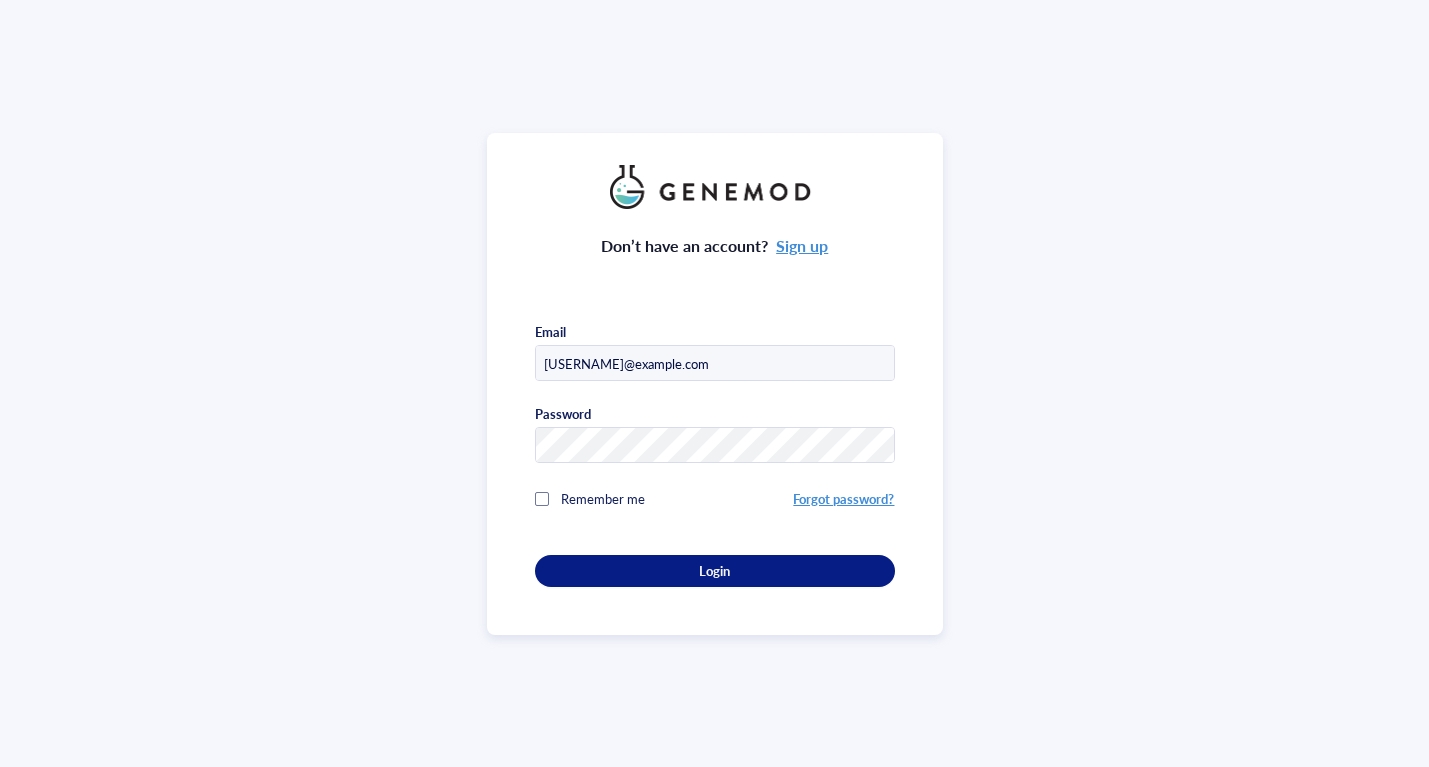 click at bounding box center (542, 499) 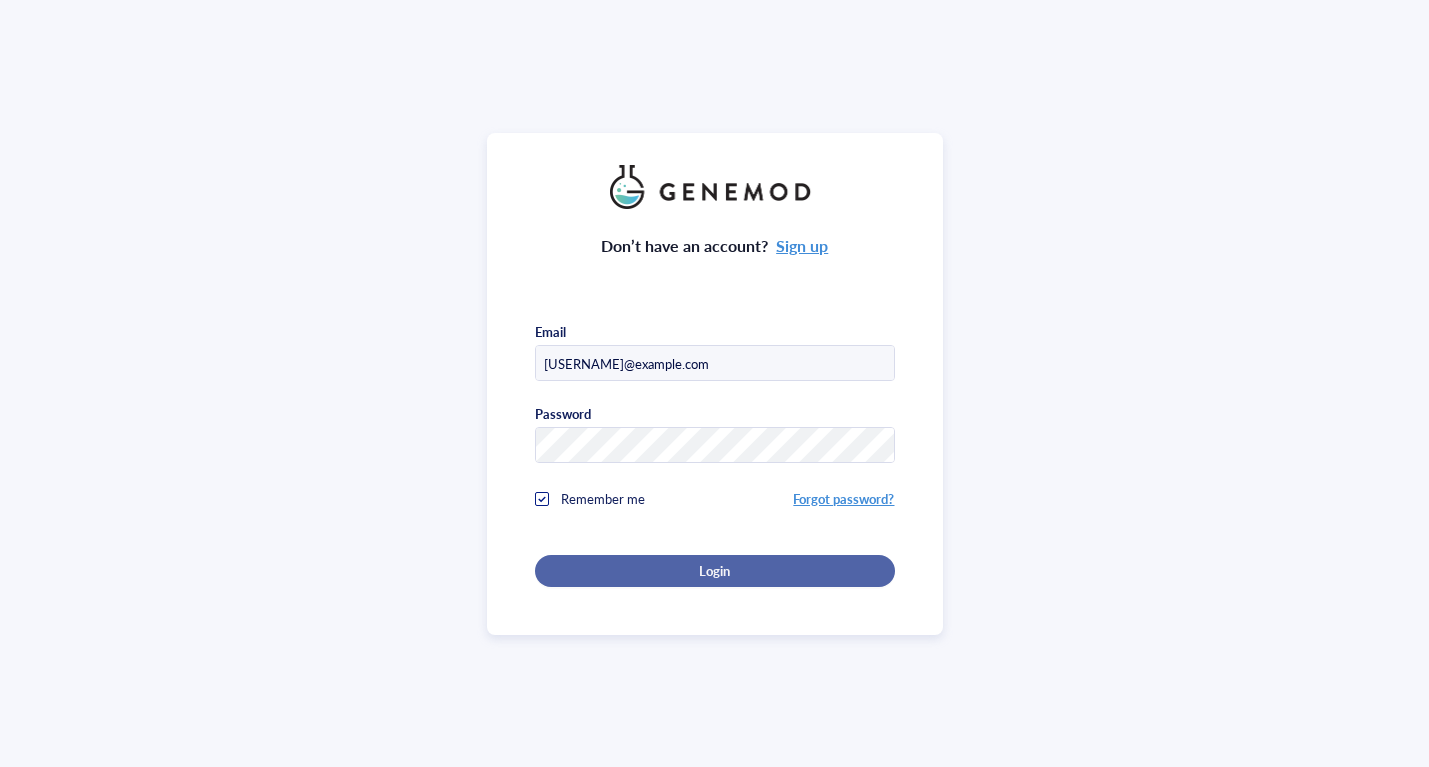 click on "Login" at bounding box center (714, 571) 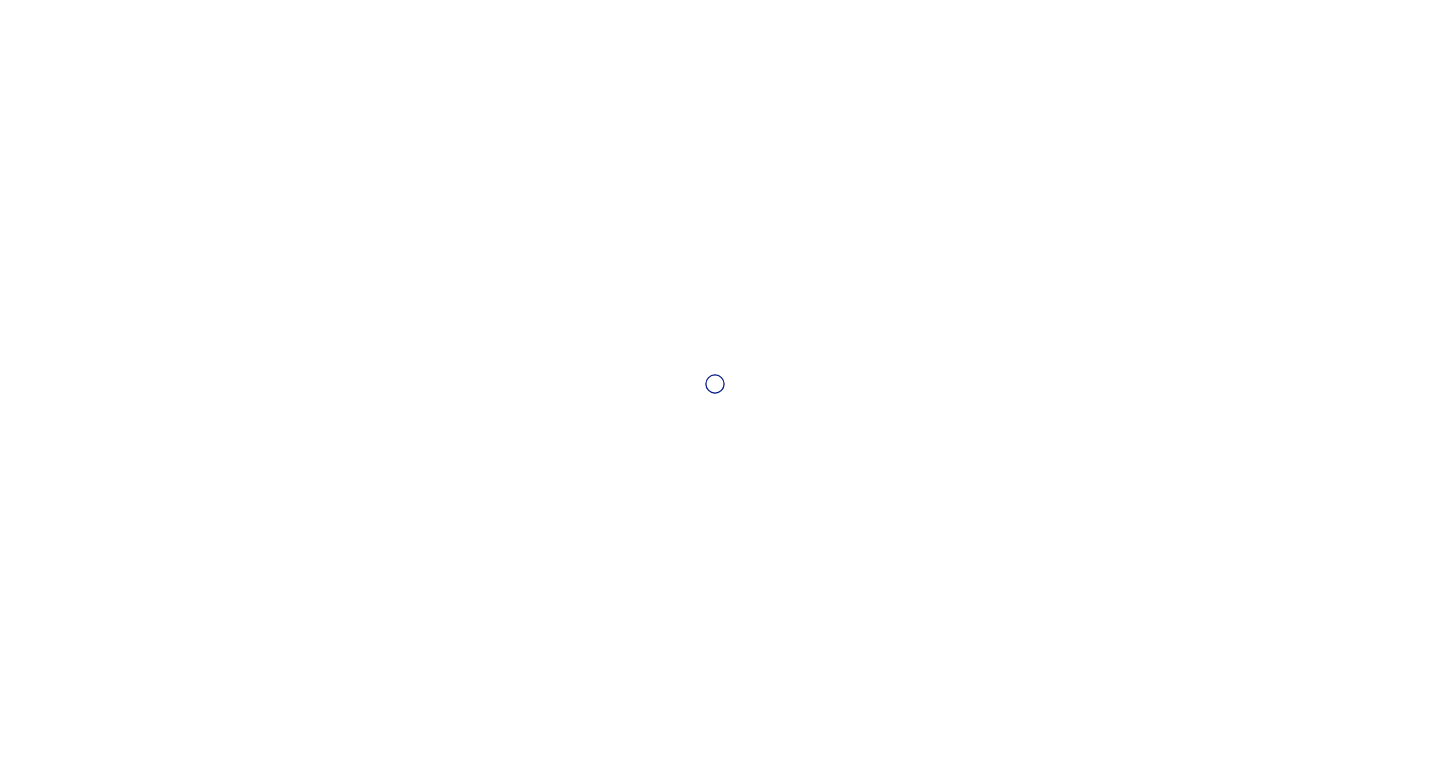scroll, scrollTop: 0, scrollLeft: 0, axis: both 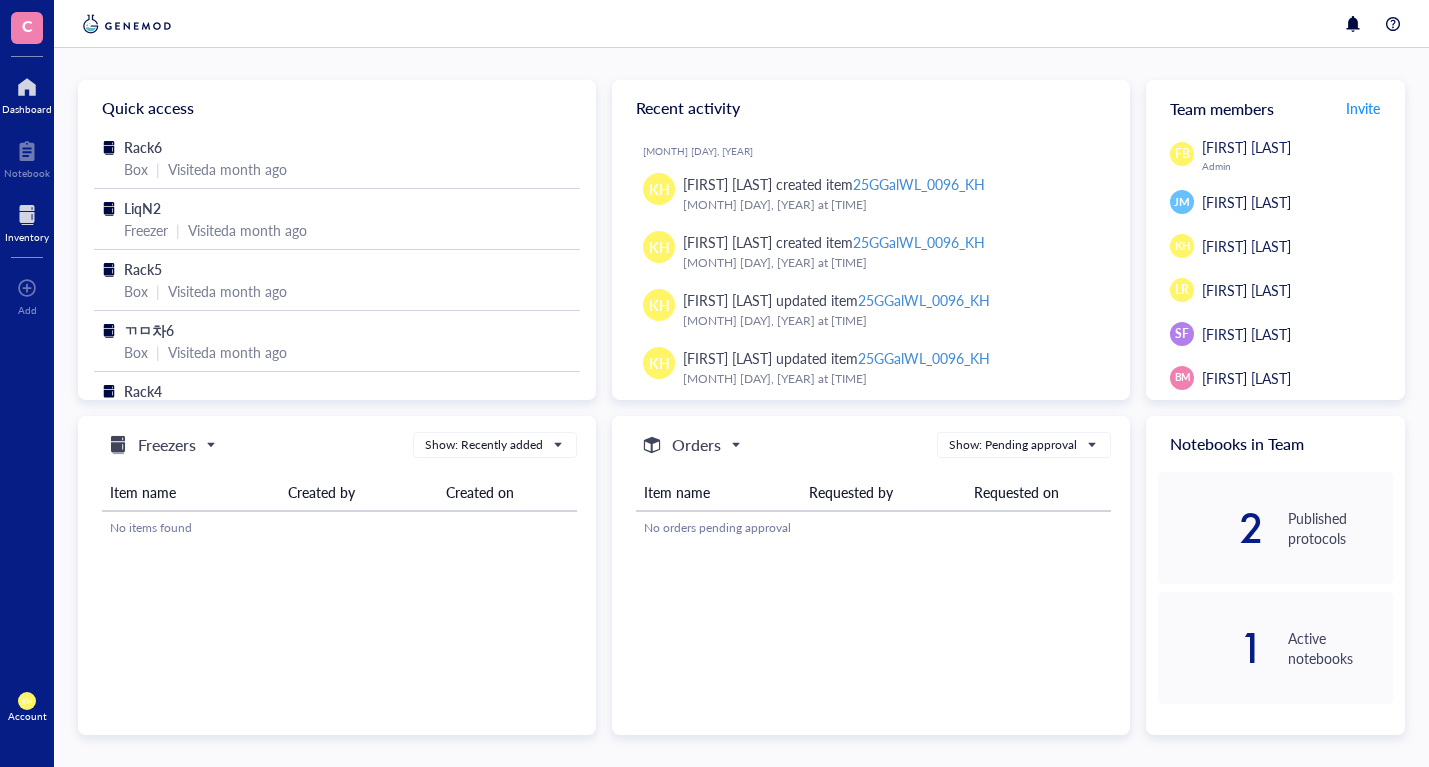 click at bounding box center [27, 215] 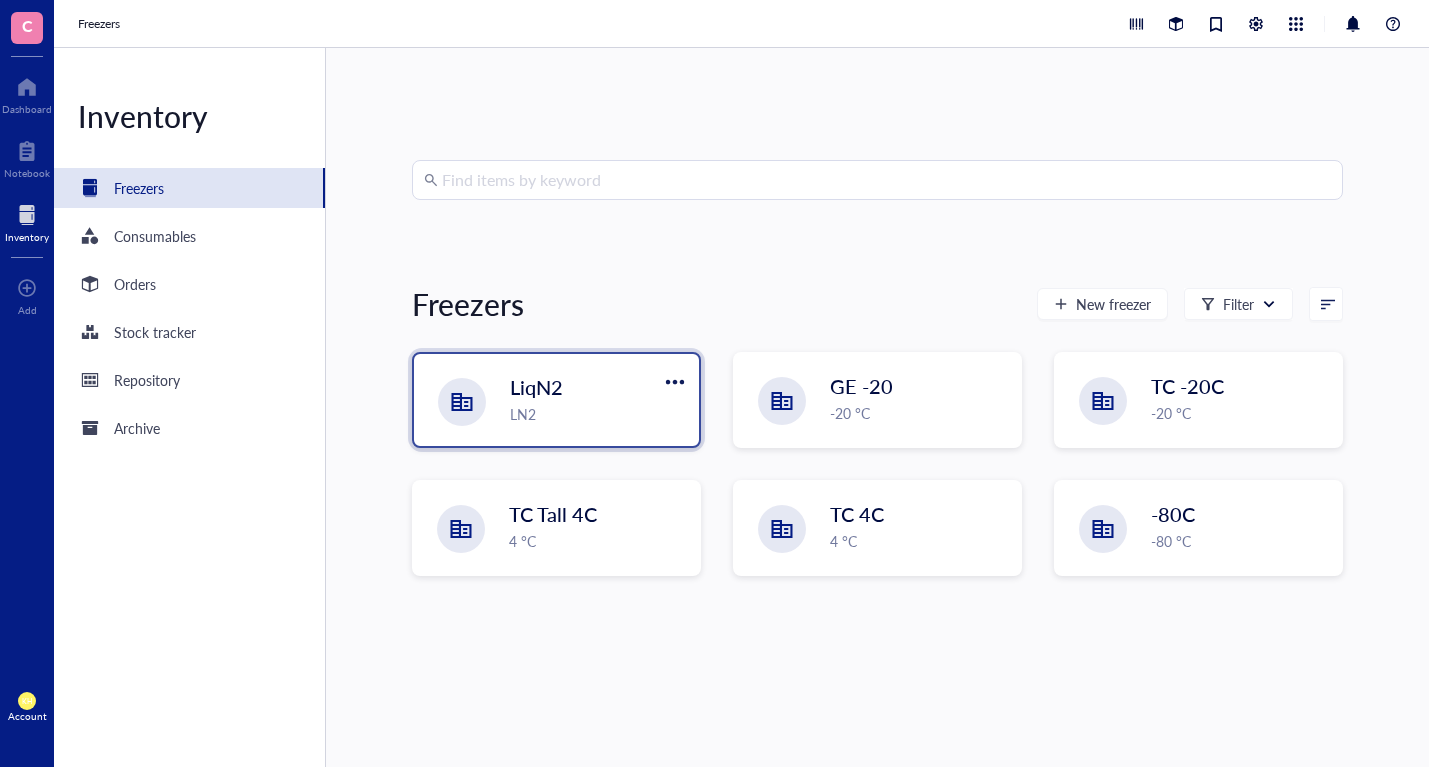click on "LN2" at bounding box center (598, 414) 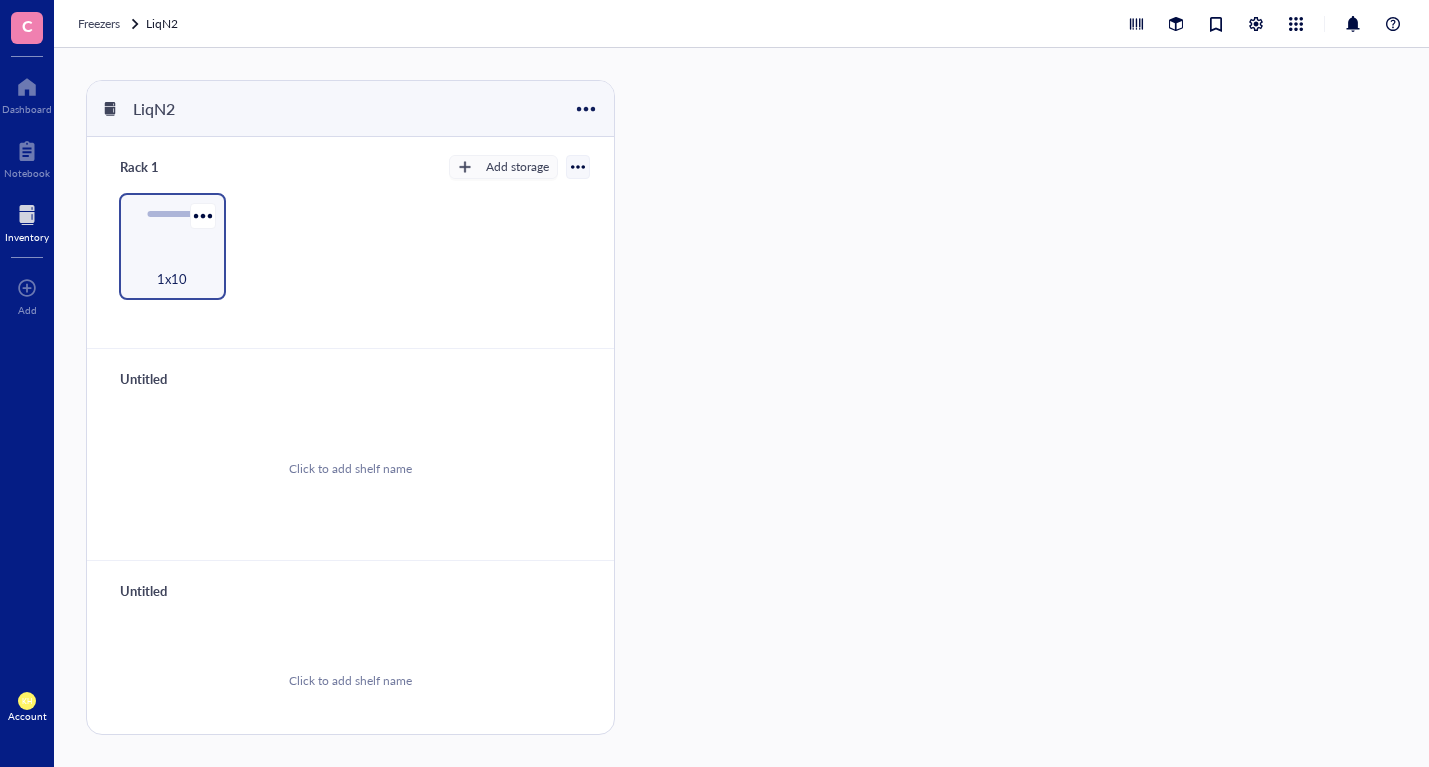 click on "1x10" at bounding box center [172, 268] 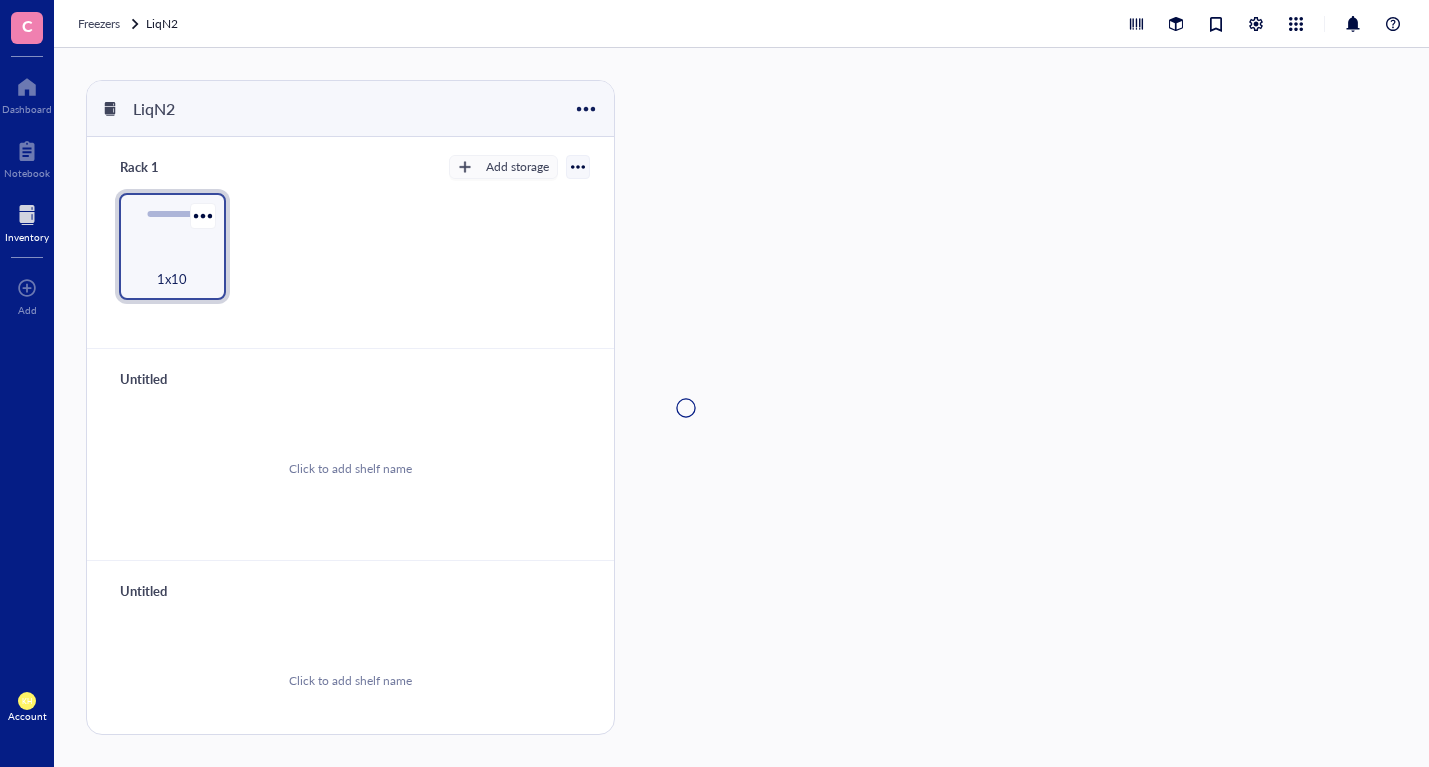 click on "1x10" at bounding box center [172, 268] 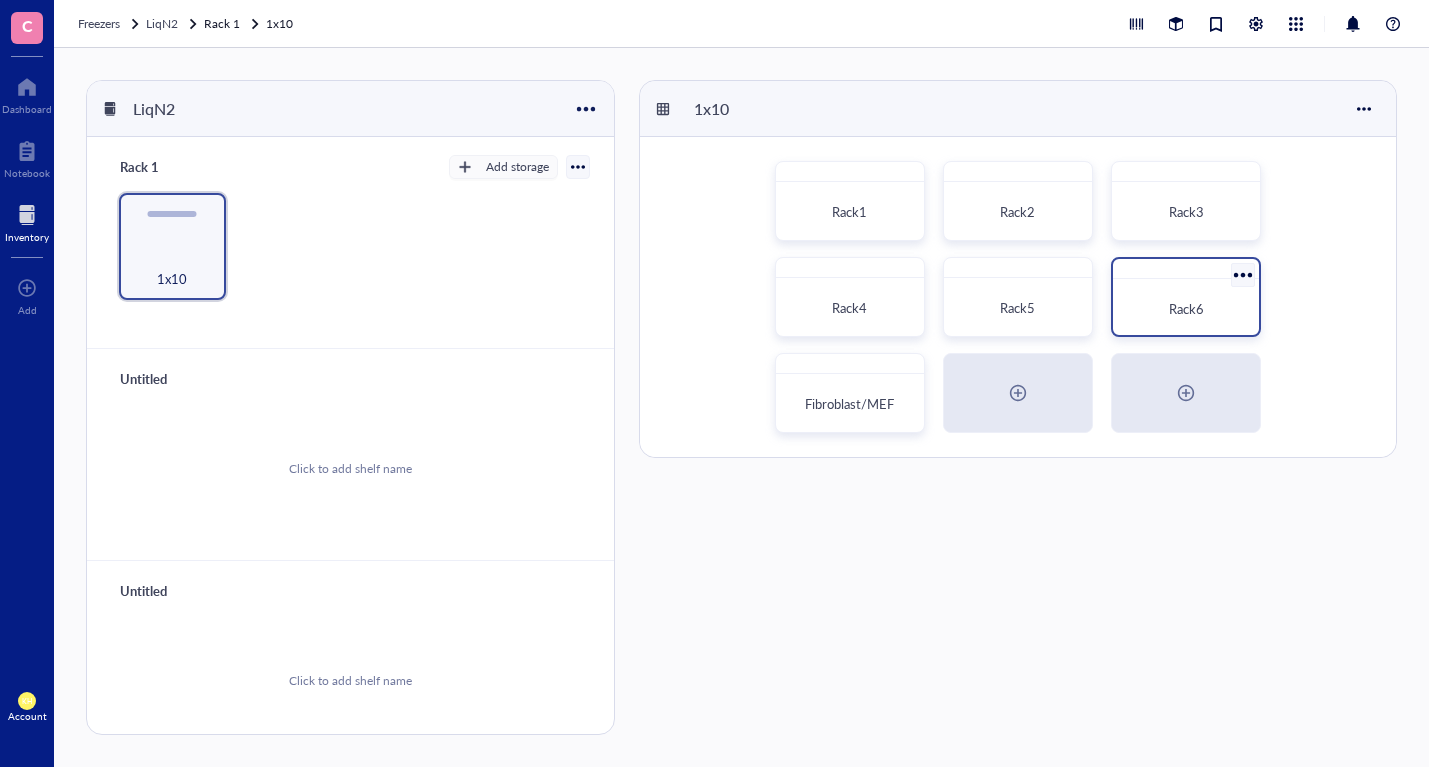 click on "Rack6" at bounding box center (1186, 309) 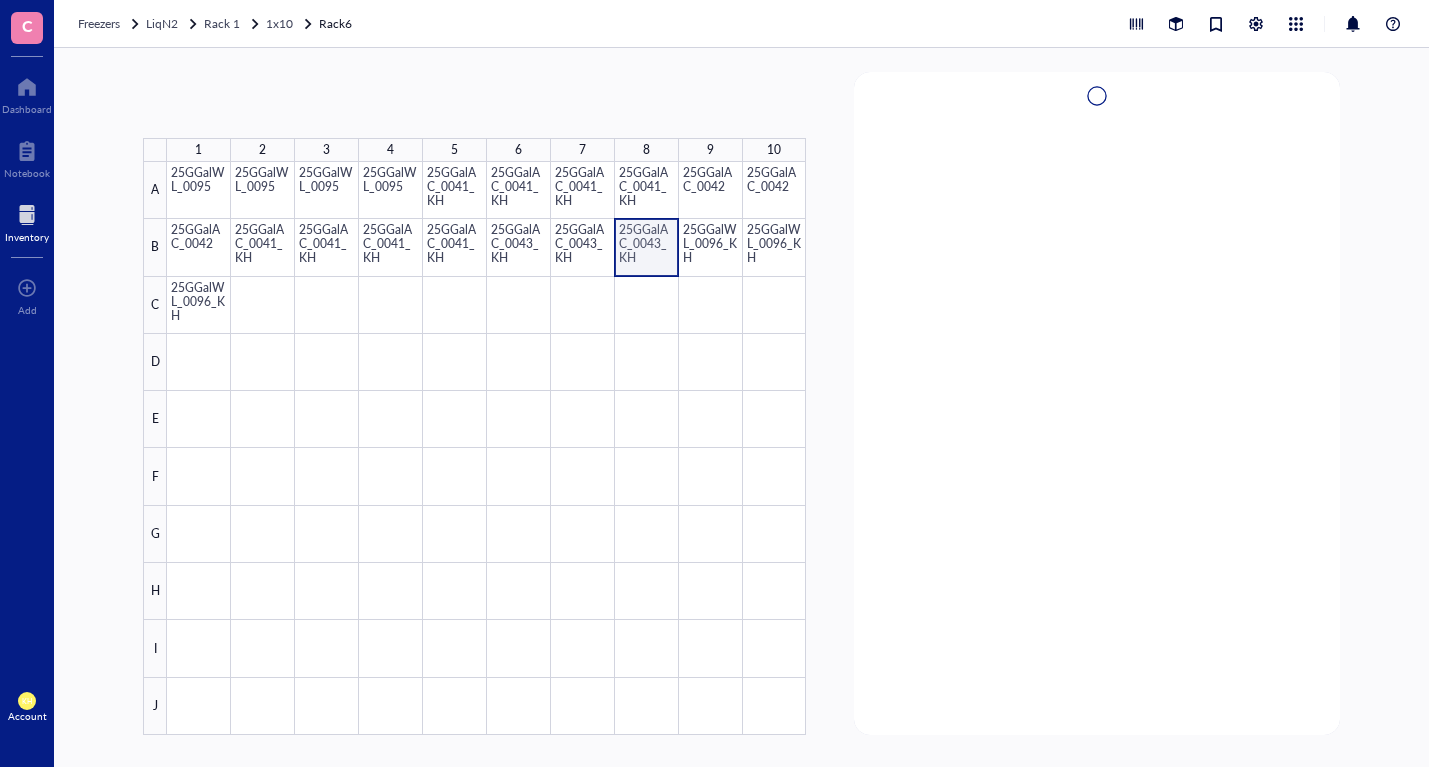 click at bounding box center [486, 448] 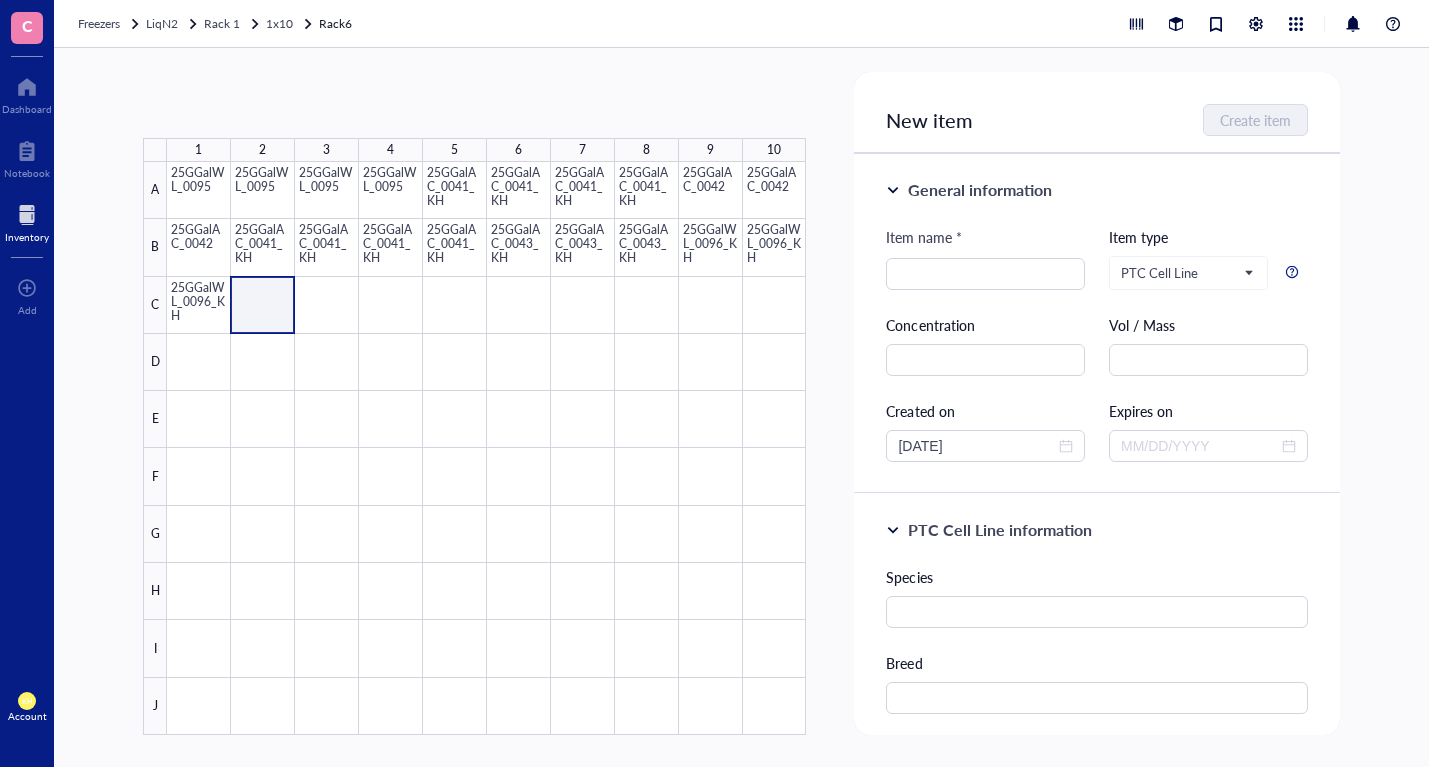 click at bounding box center [486, 448] 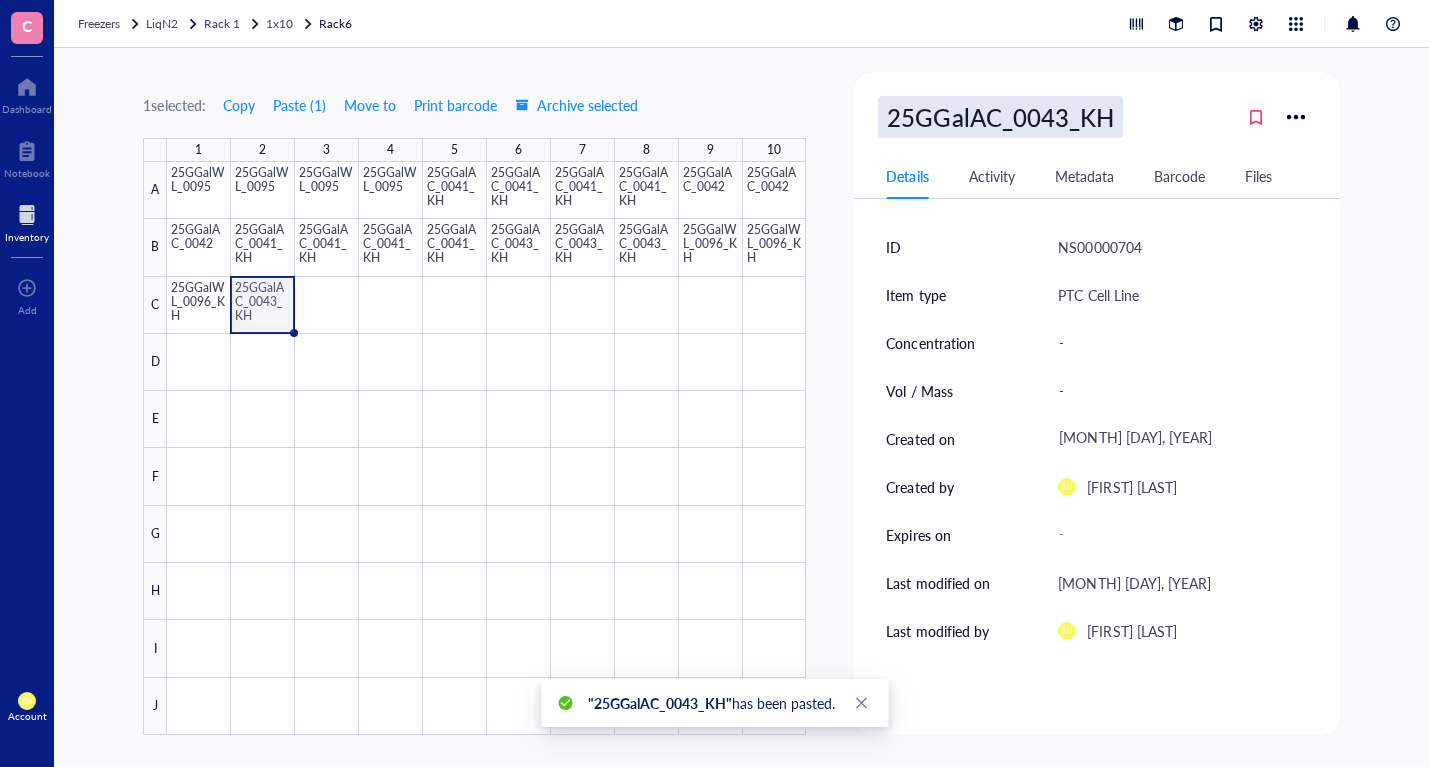 click on "25GGalAC_0043_KH" at bounding box center (1000, 117) 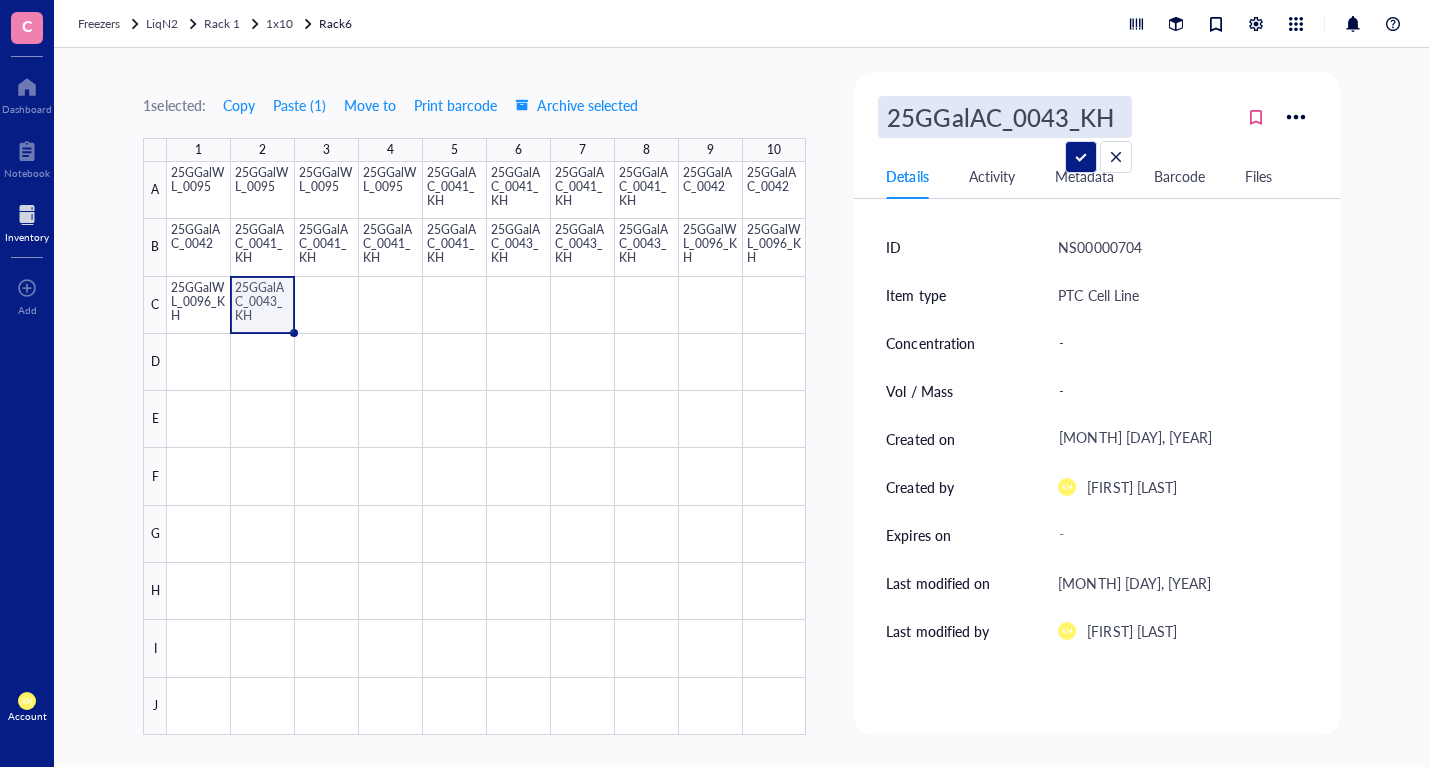 click on "25GGalAC_0043_KH" at bounding box center (1005, 117) 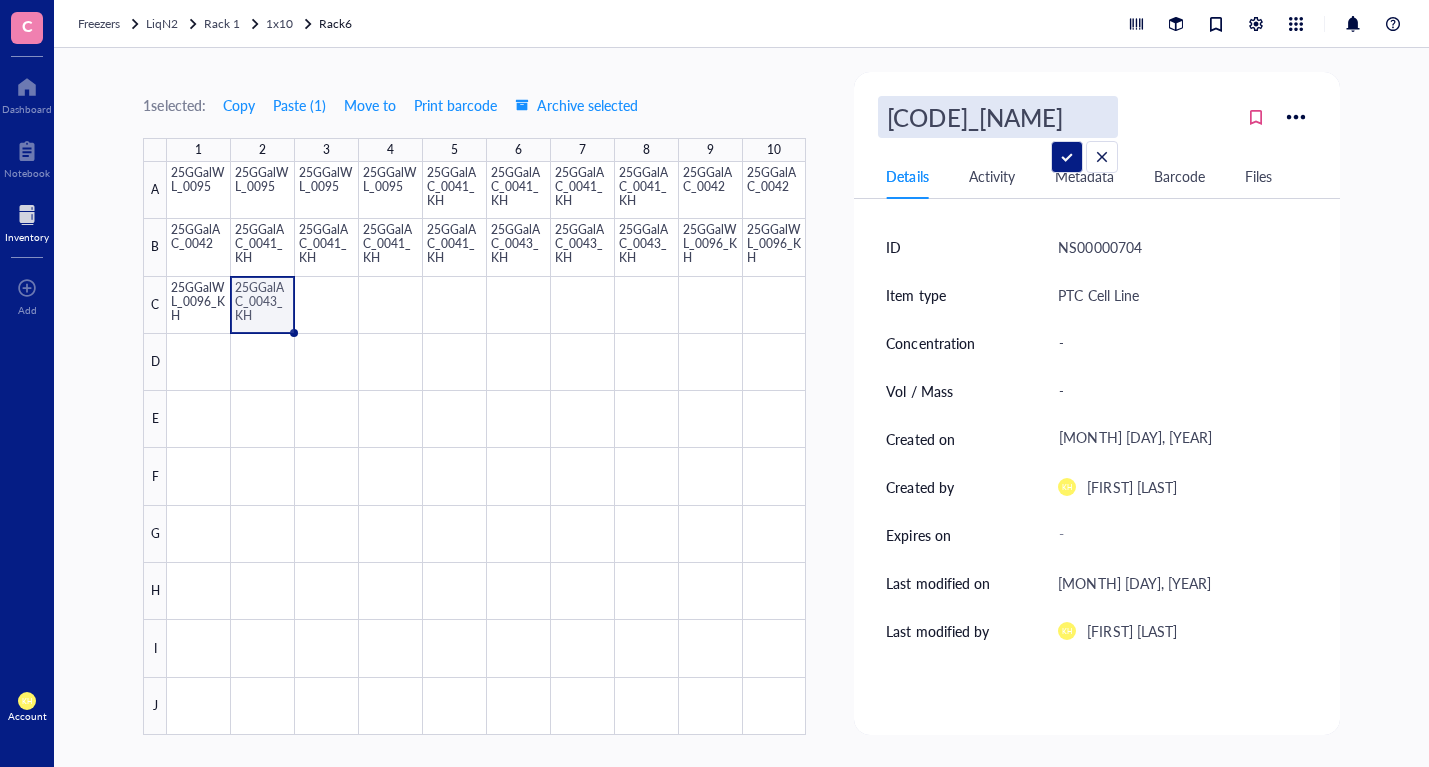 type on "25GGalAC_0044_KH" 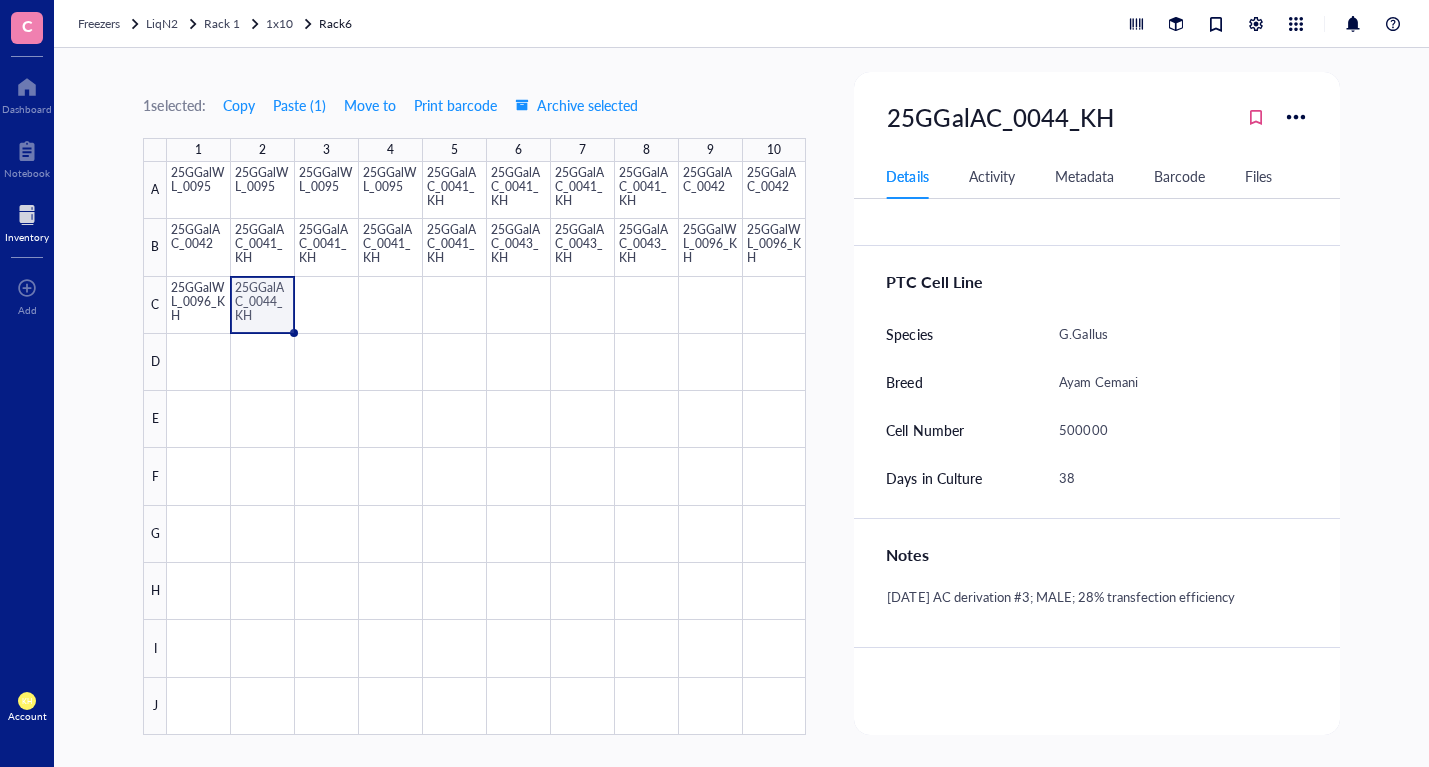 scroll, scrollTop: 427, scrollLeft: 0, axis: vertical 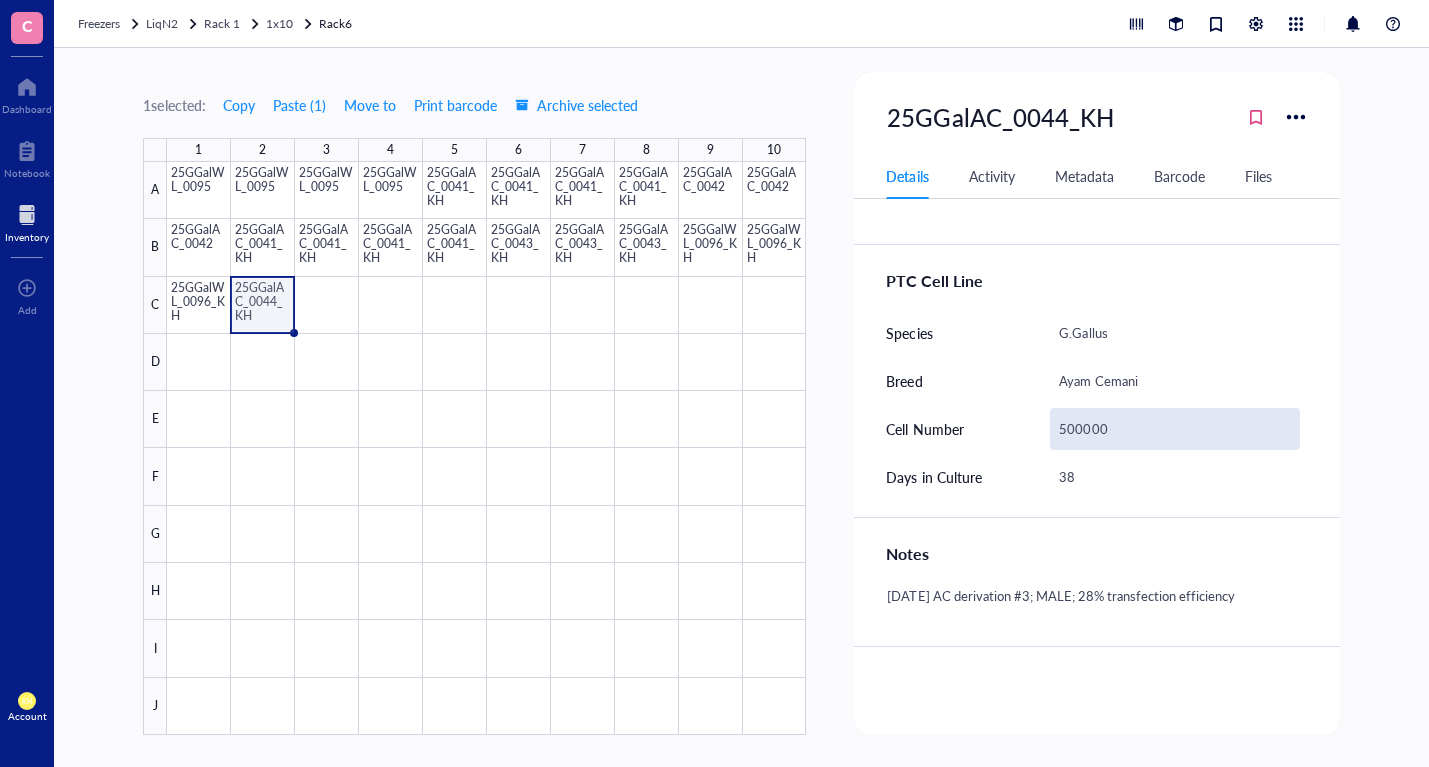 click on "500000" at bounding box center (1174, 429) 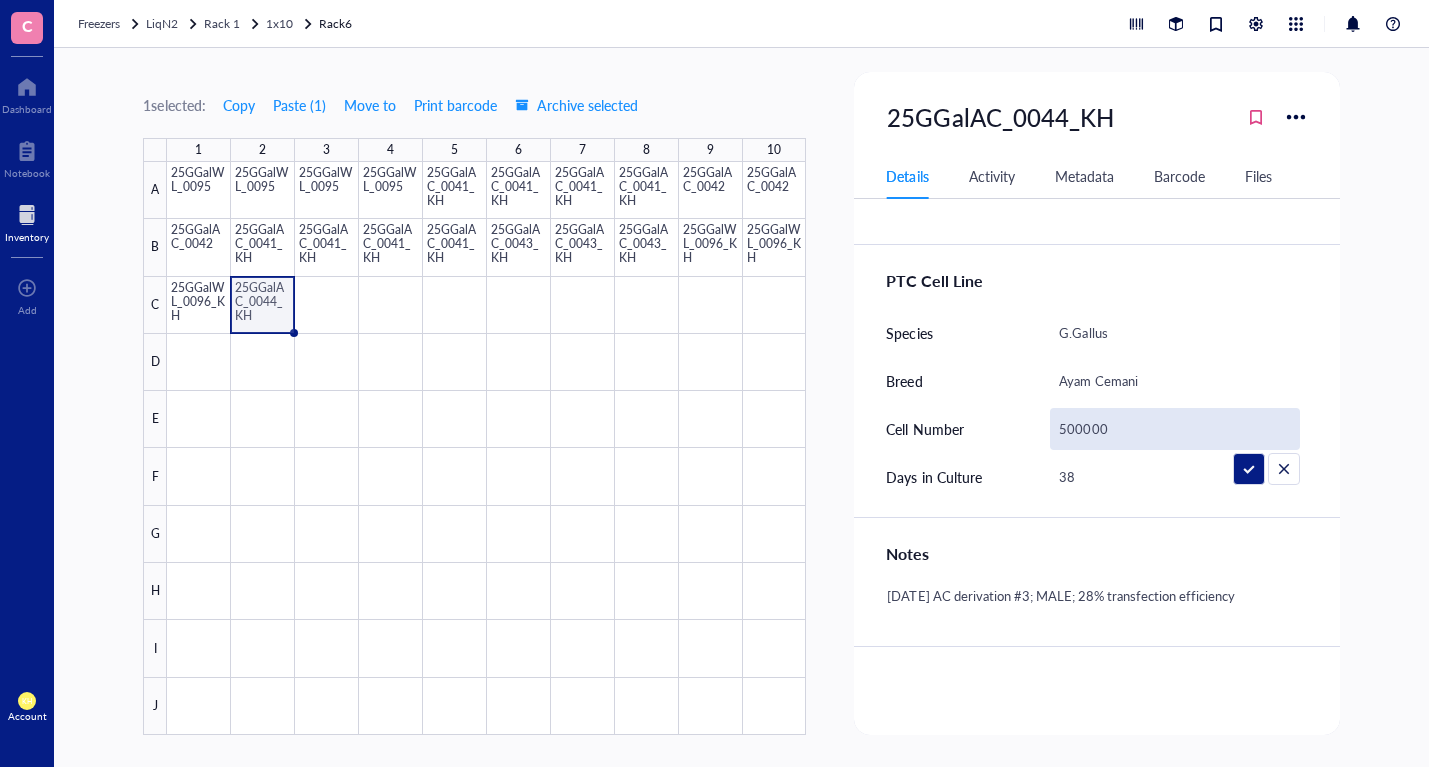 click on "500000" at bounding box center (1174, 429) 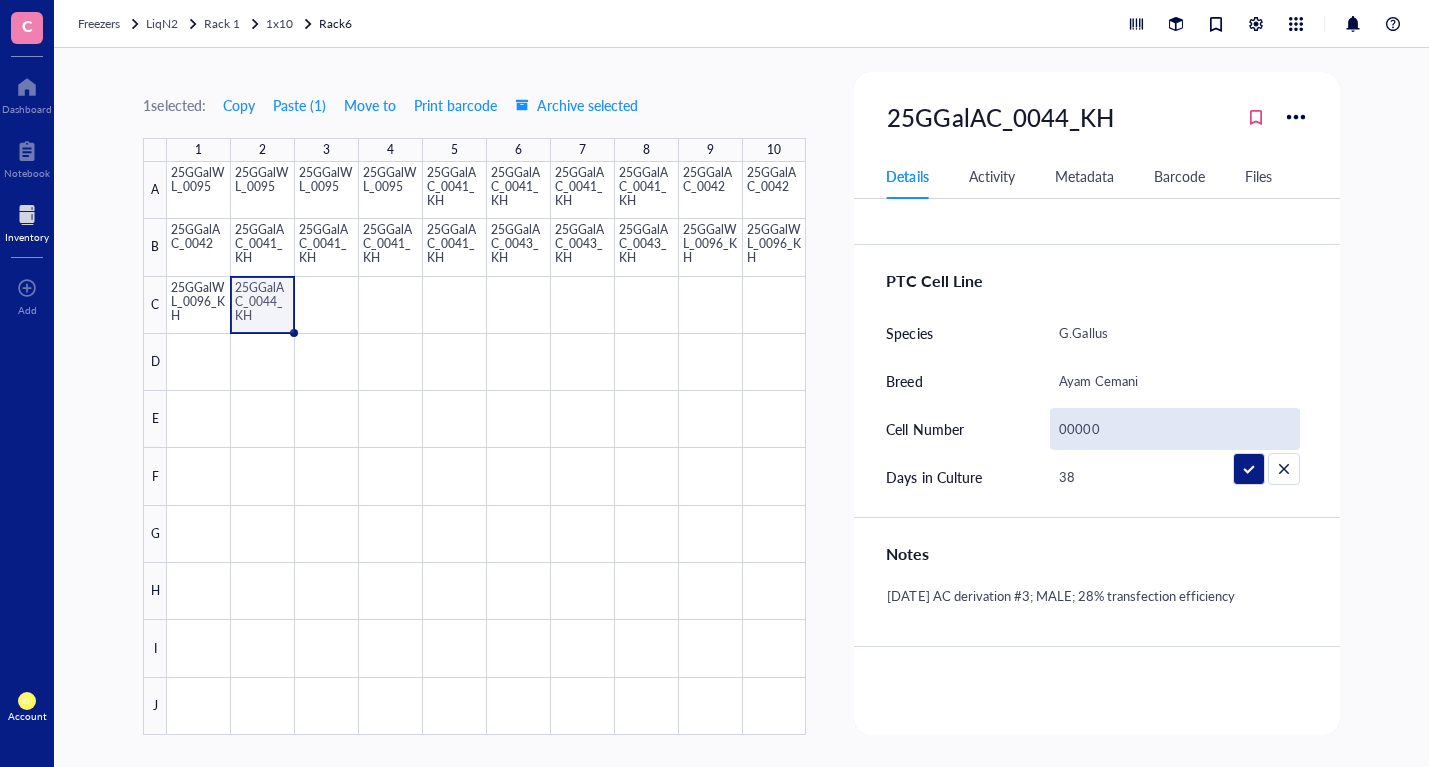 type on "400000" 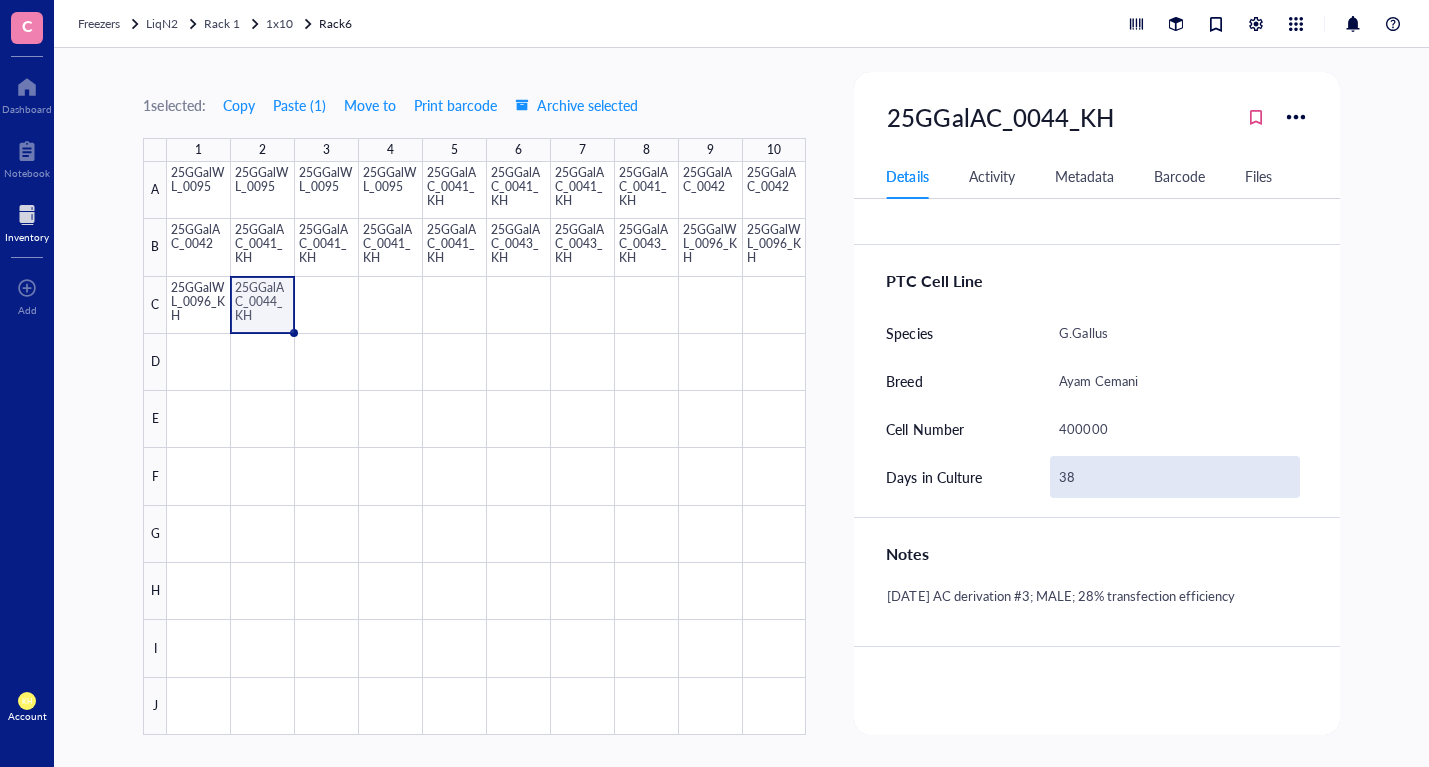 click on "38" at bounding box center [1174, 477] 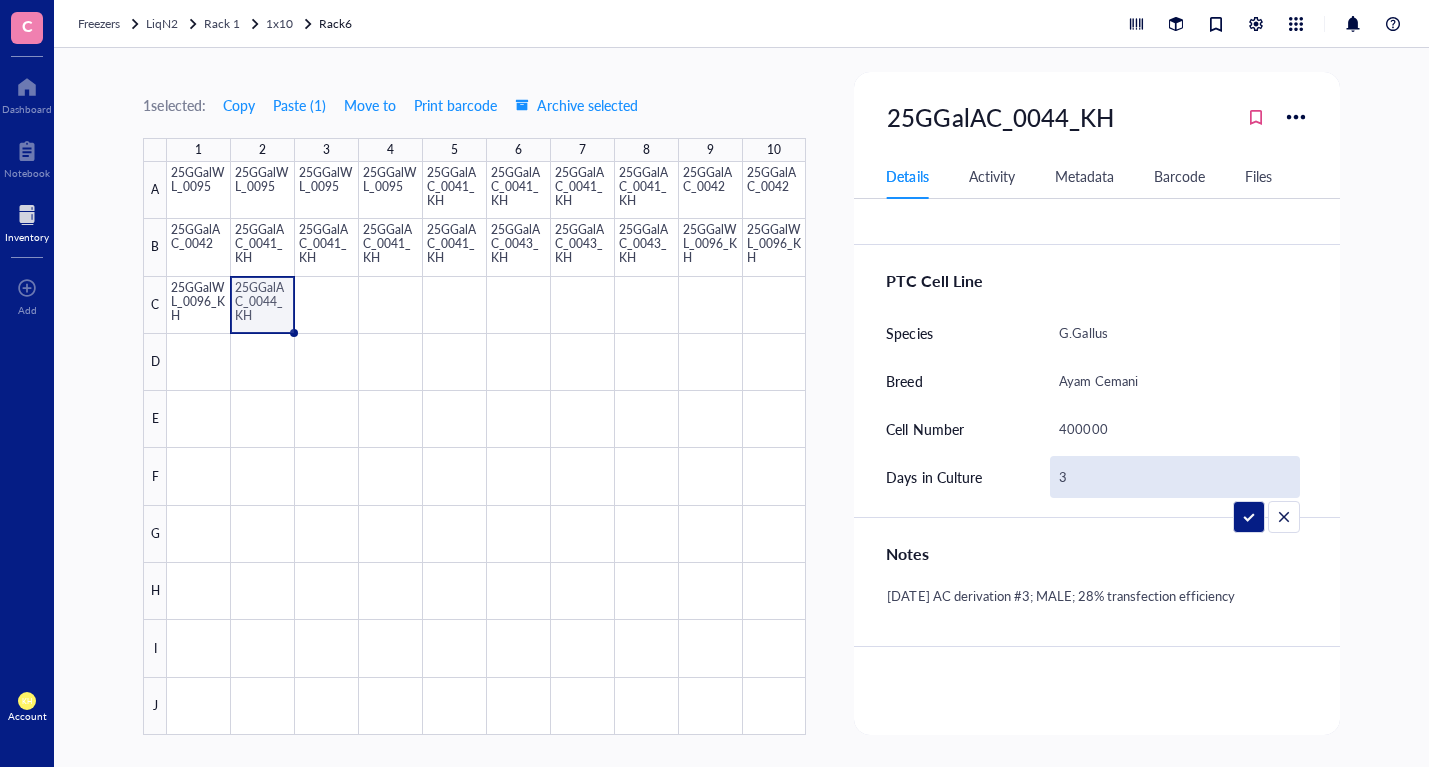 type on "32" 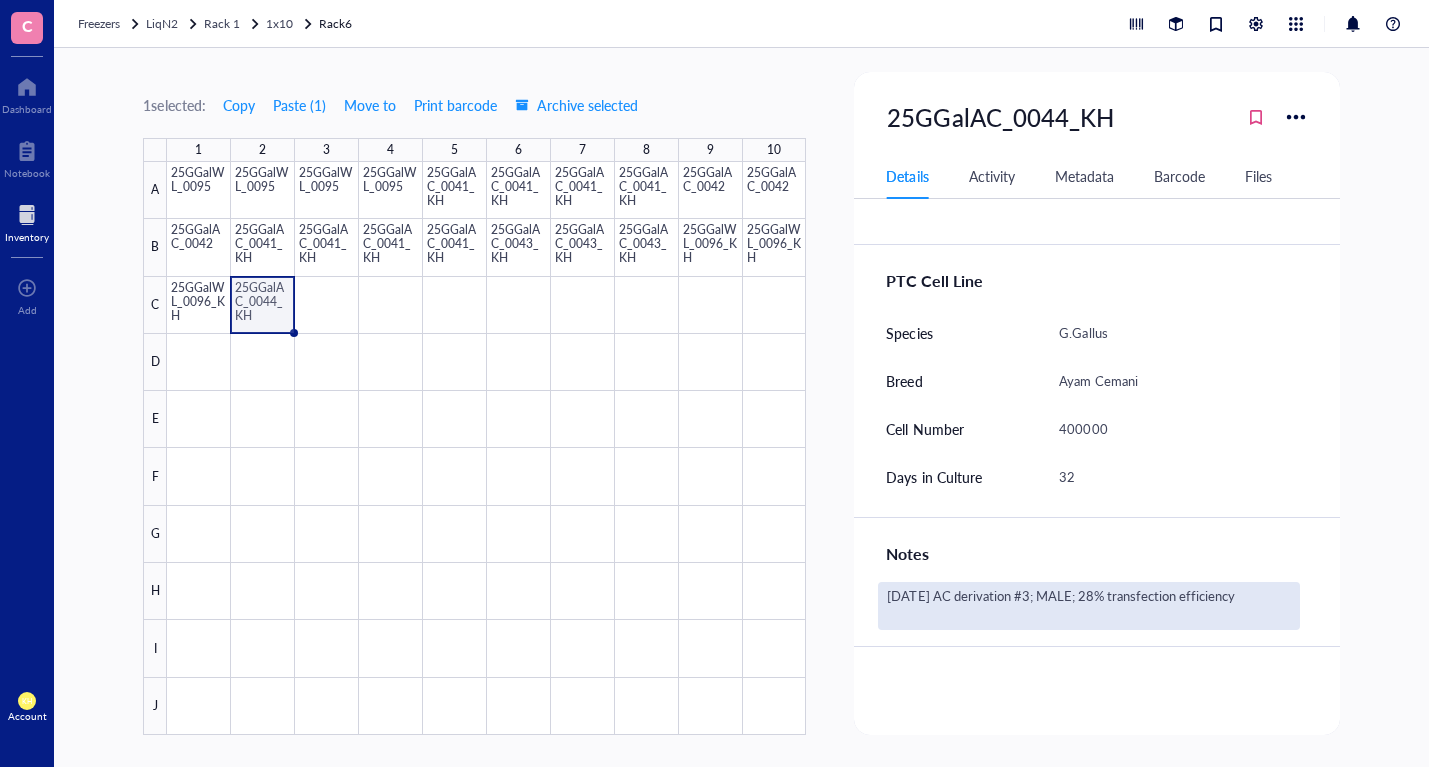 click on "[DATE] AC derivation #3; MALE; 28% transfection efficiency" at bounding box center (1088, 606) 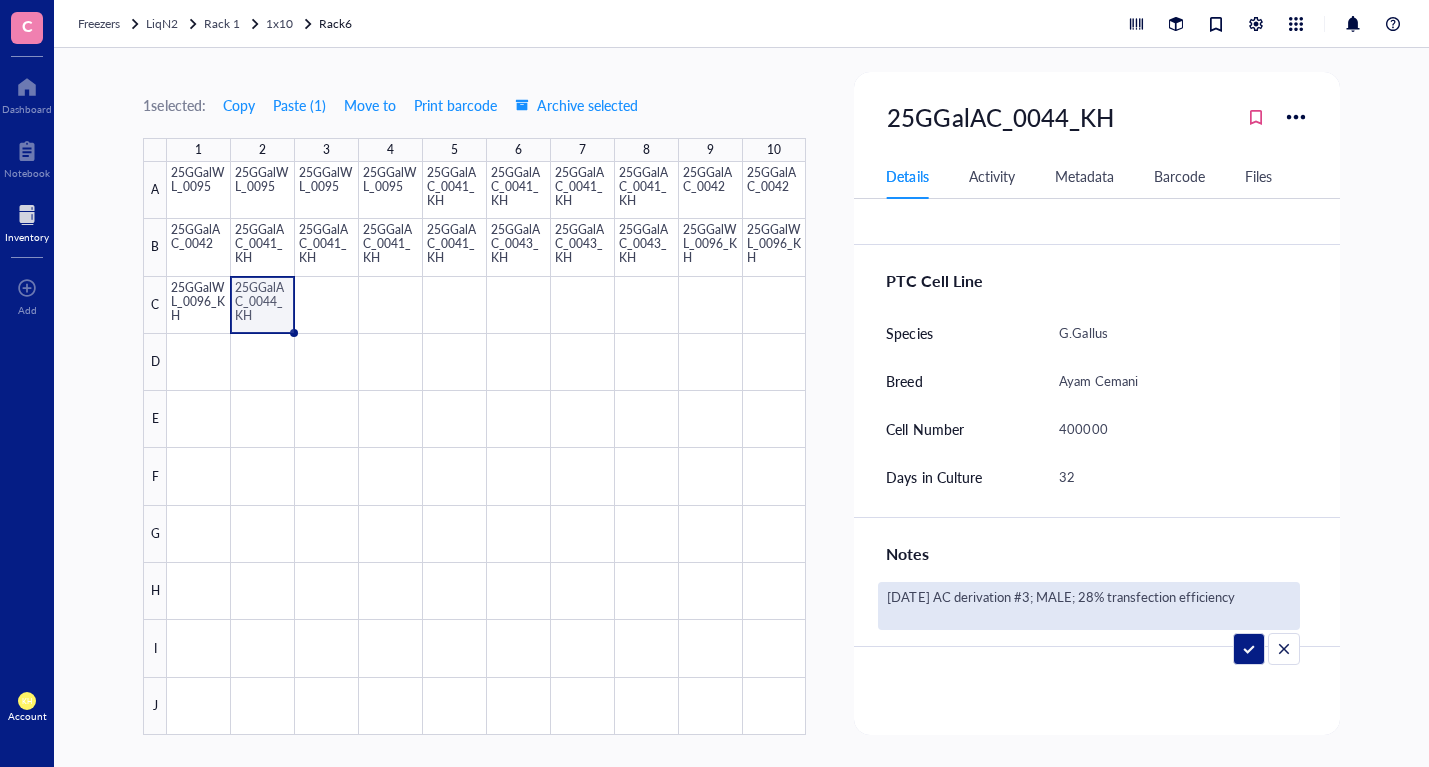 click on "[DATE] AC derivation #3; MALE; 28% transfection efficiency" at bounding box center (1088, 606) 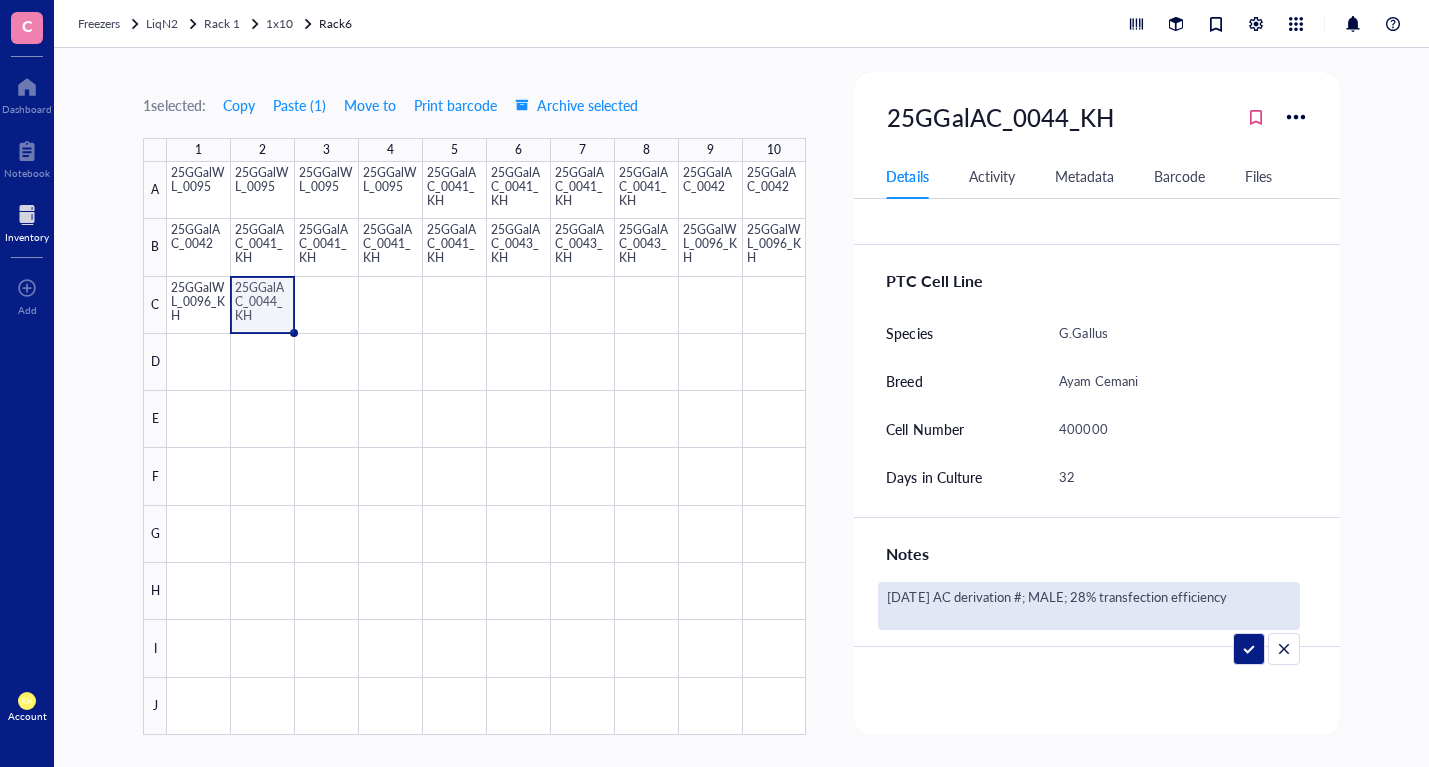 type on "[DATE] AC derivation #7; MALE; 28% transfection efficiency" 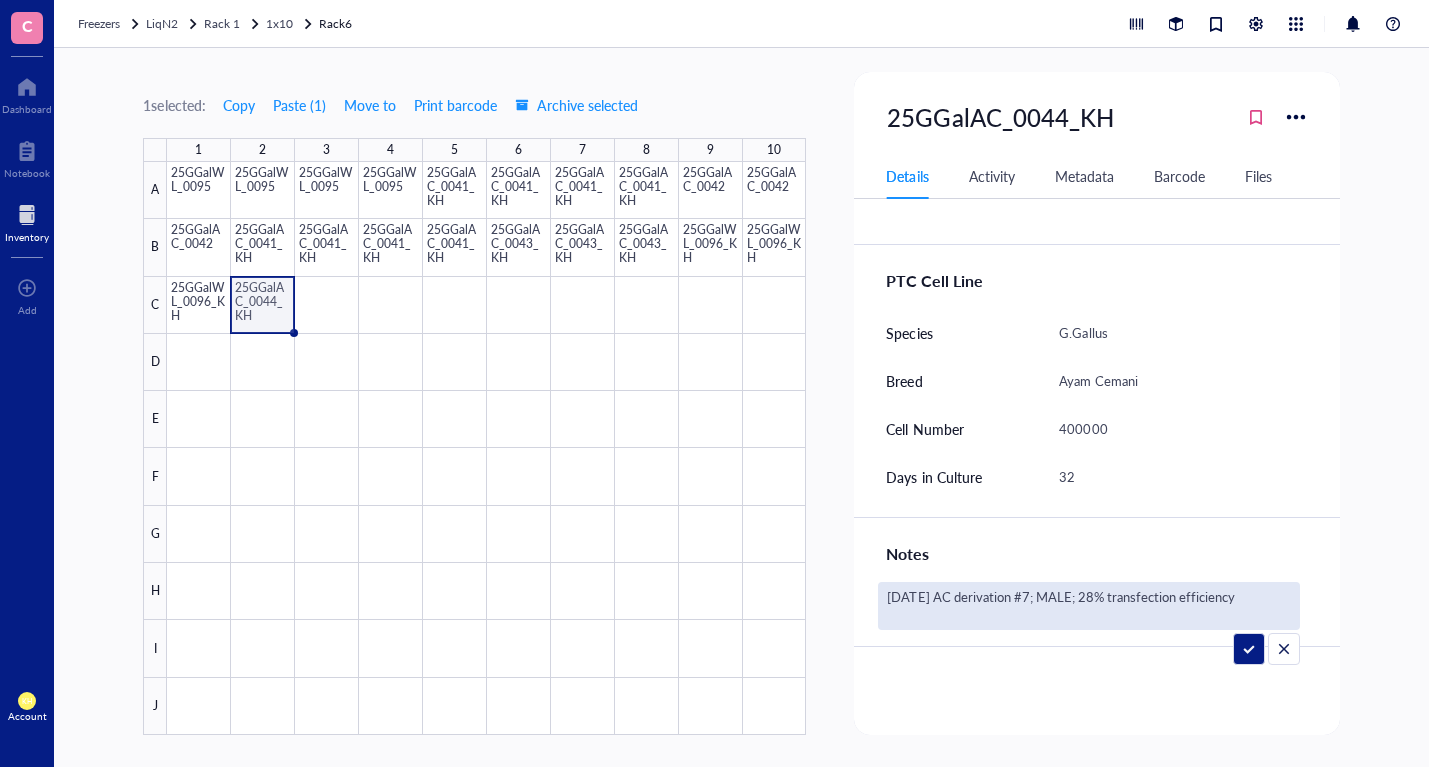click on "[DATE] AC derivation #7; MALE; 28% transfection efficiency" at bounding box center (1088, 606) 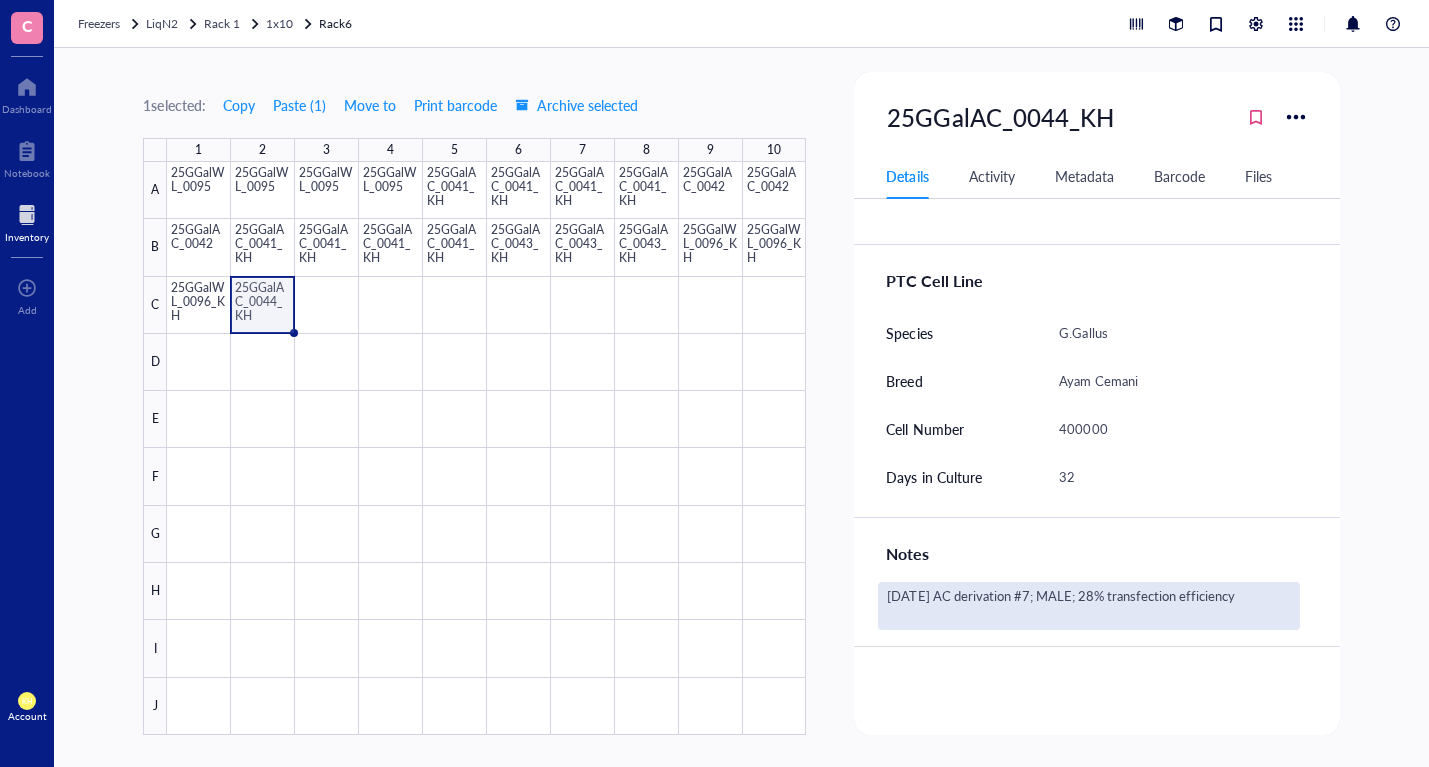 click on "[DATE] AC derivation #7; MALE; 28% transfection efficiency" at bounding box center (1088, 606) 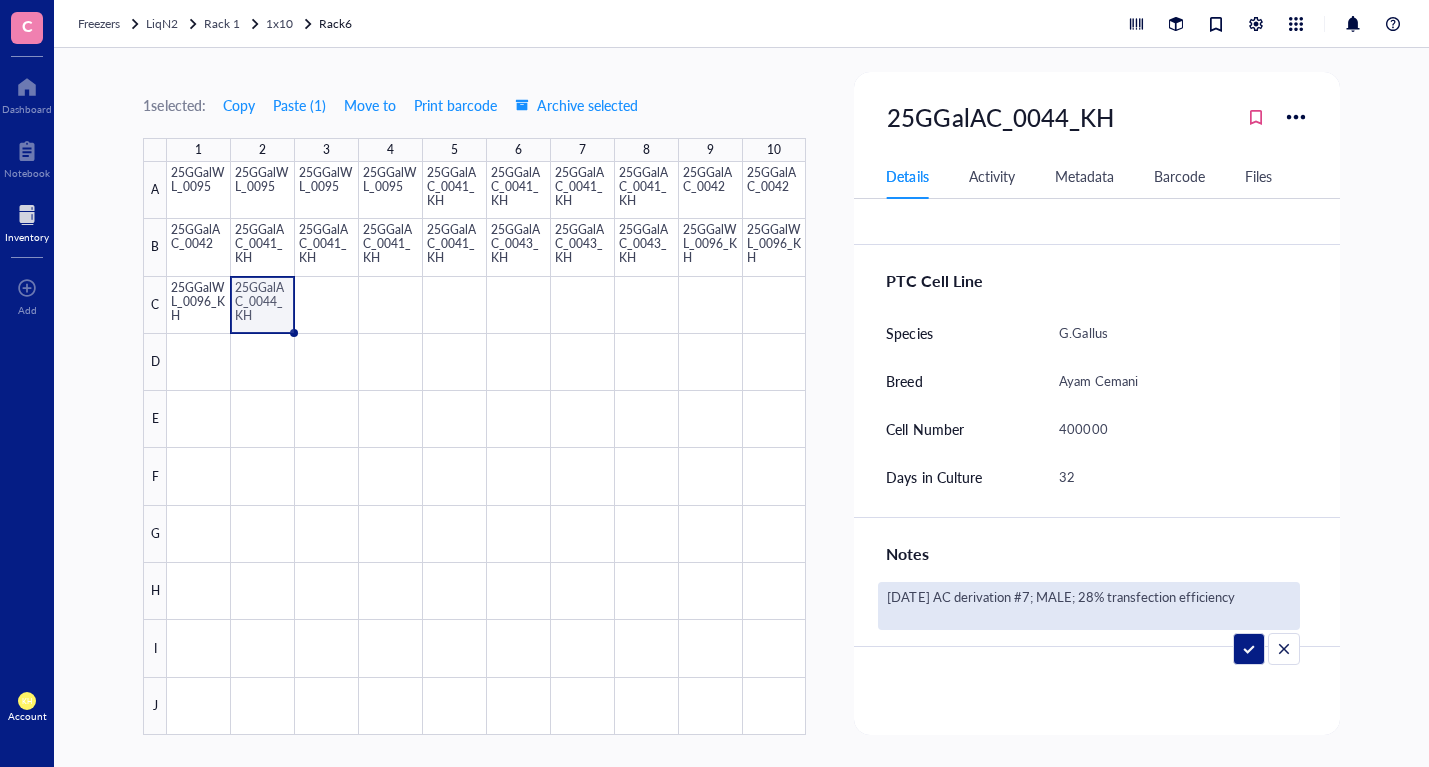 click on "[DATE] AC derivation #7; MALE; 28% transfection efficiency" at bounding box center [1088, 606] 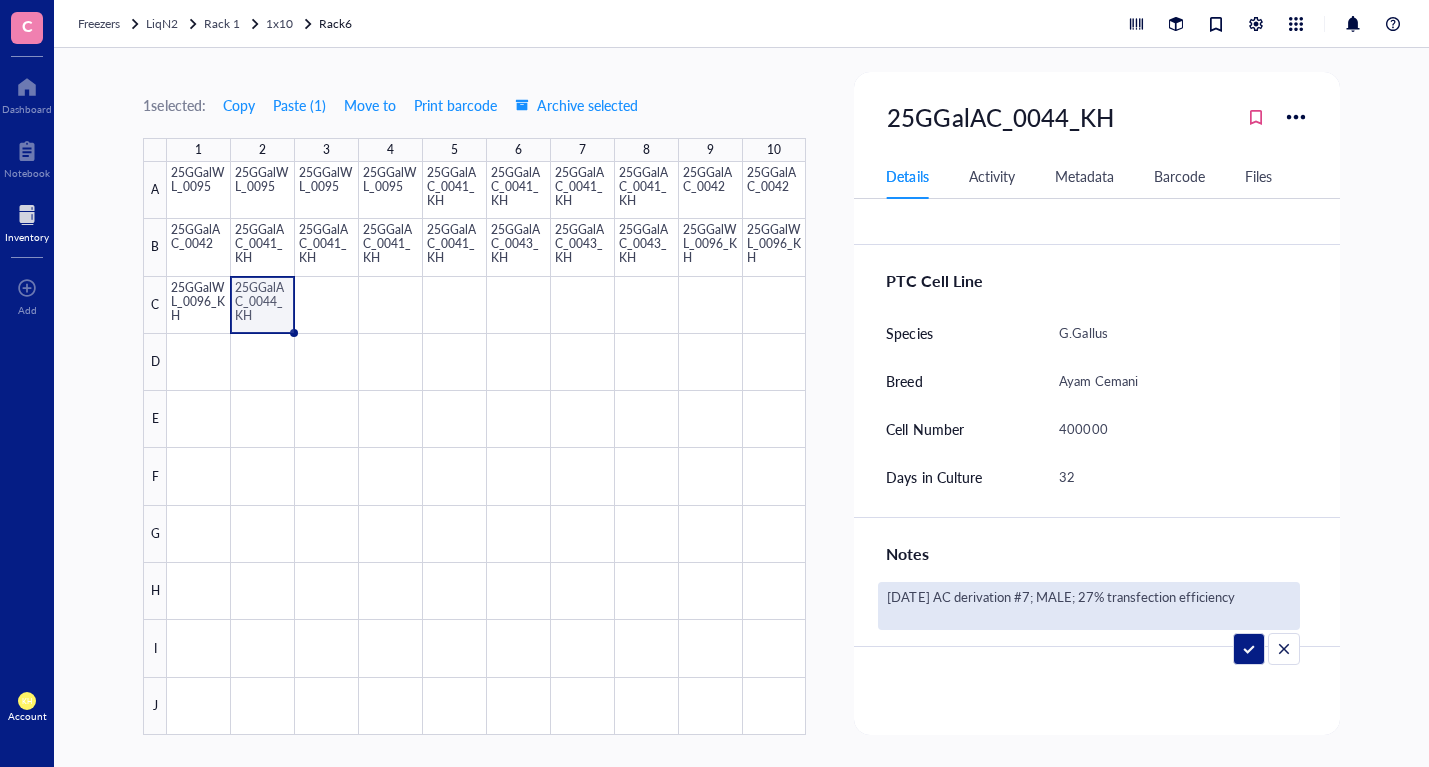 click on "[DATE] AC derivation #7; MALE; 27% transfection efficiency" at bounding box center (1088, 606) 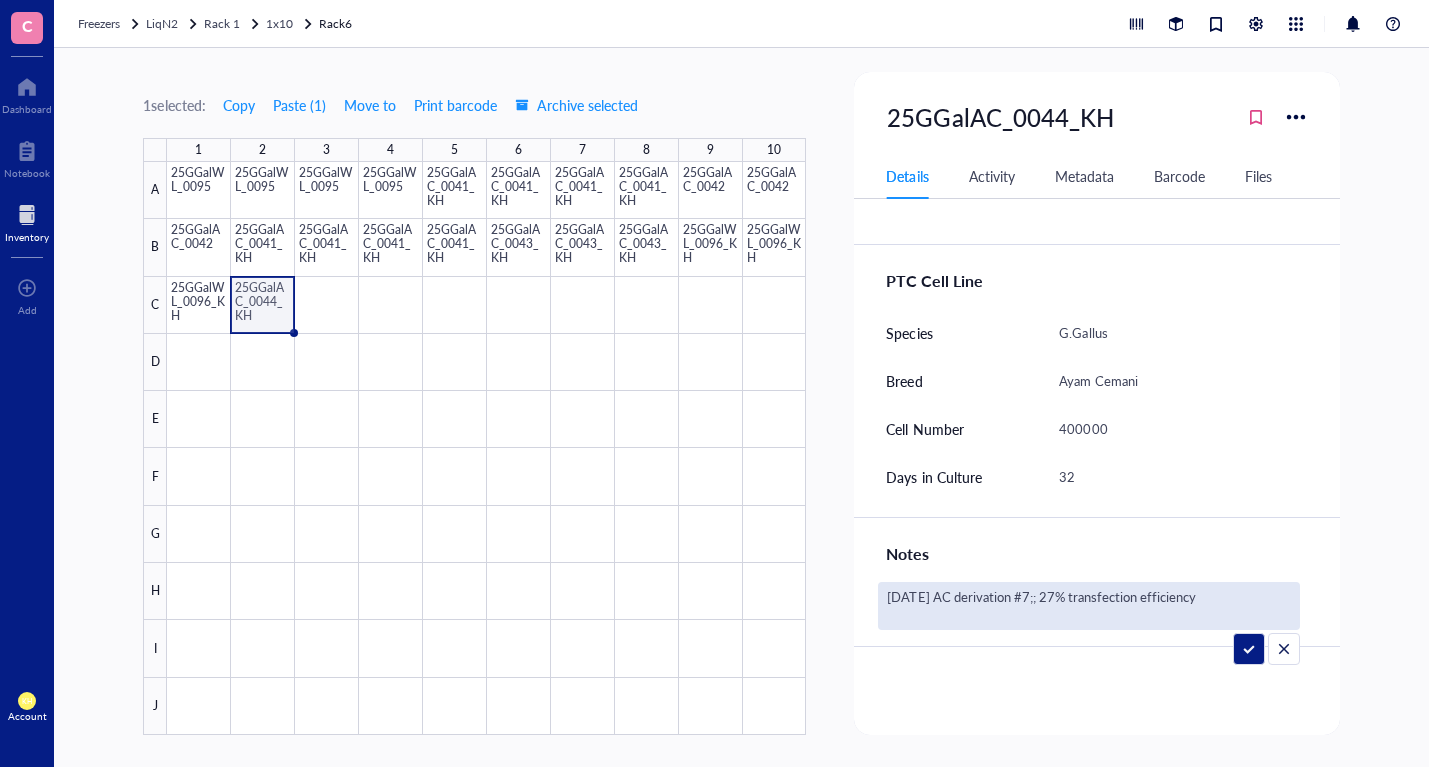 type on "[DATE] AC derivation #7; 27% transfection efficiency" 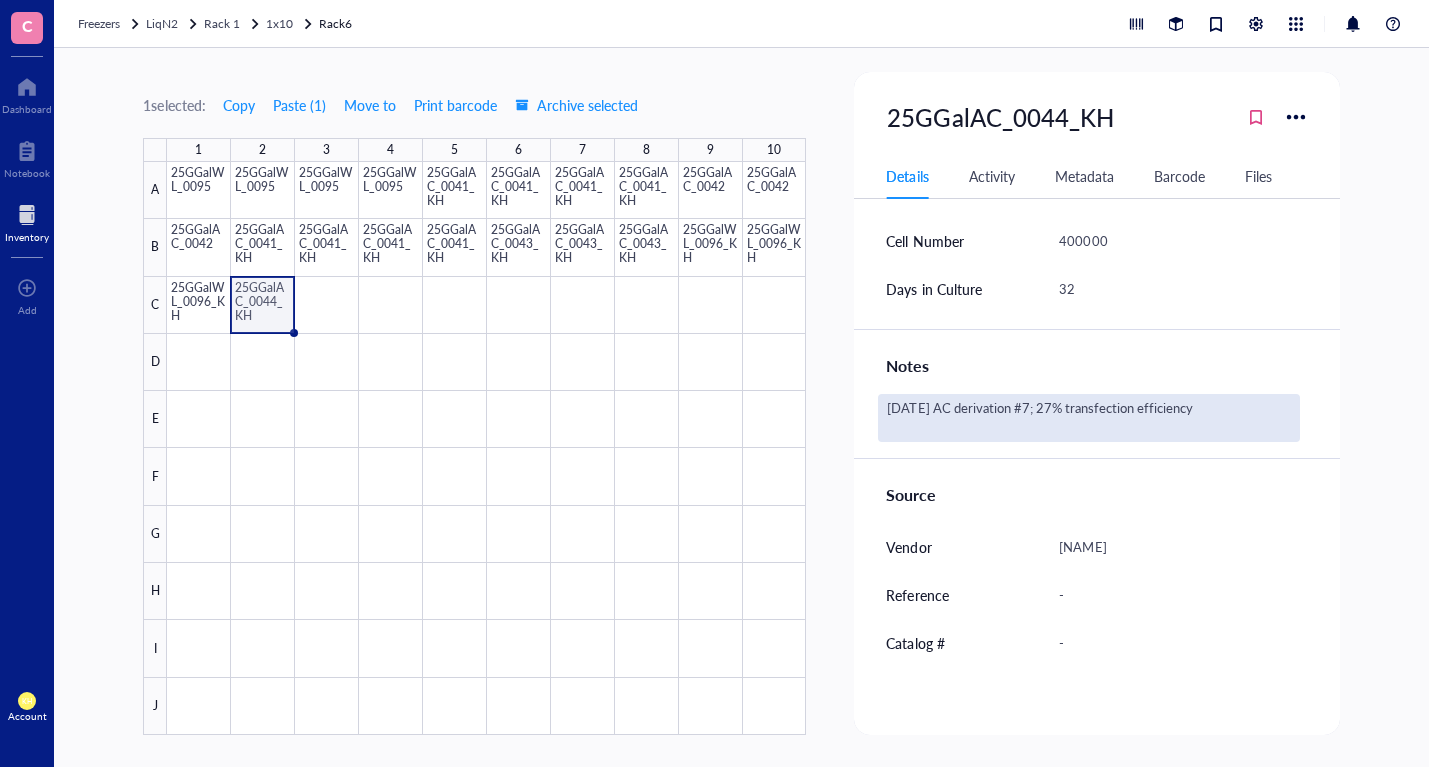 scroll, scrollTop: 775, scrollLeft: 0, axis: vertical 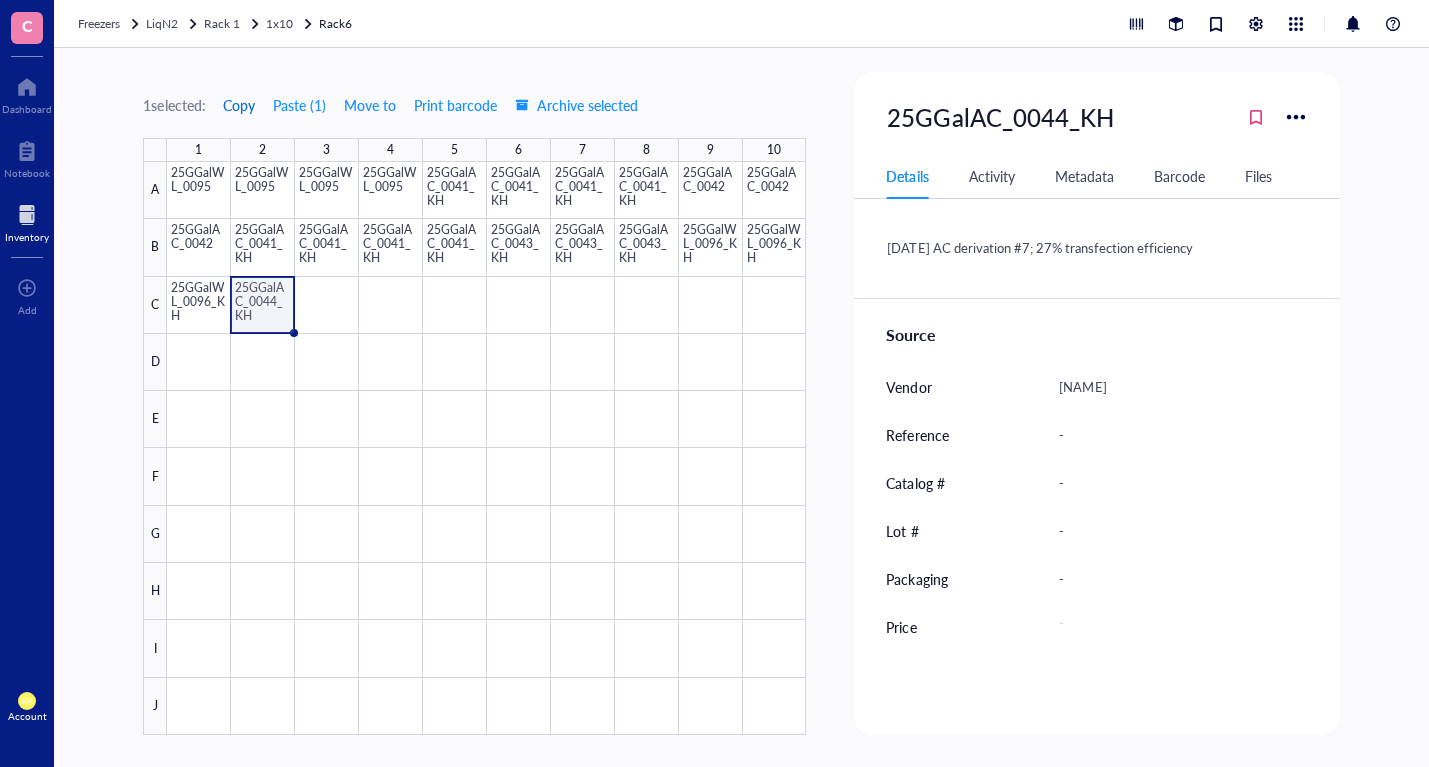 click on "Copy" at bounding box center [239, 105] 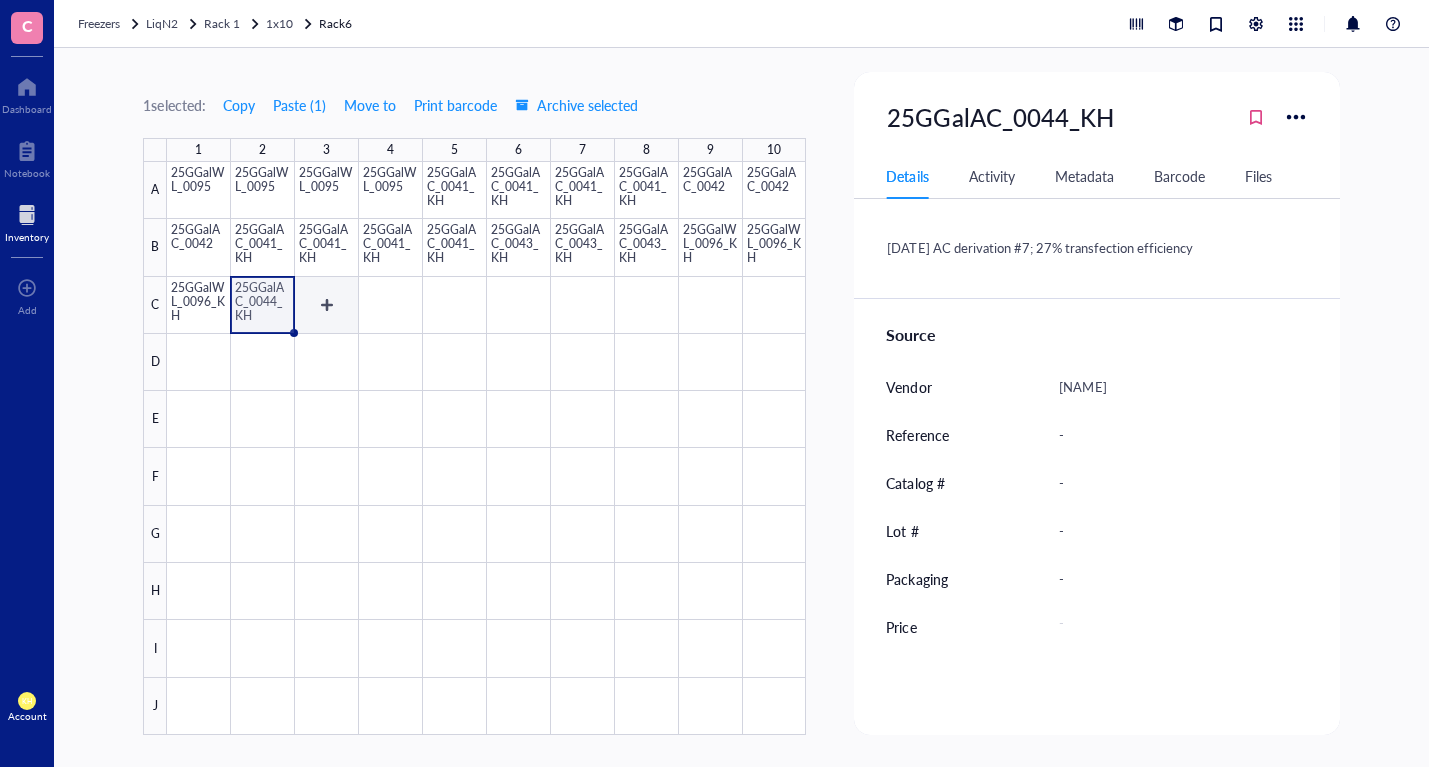 click at bounding box center (486, 448) 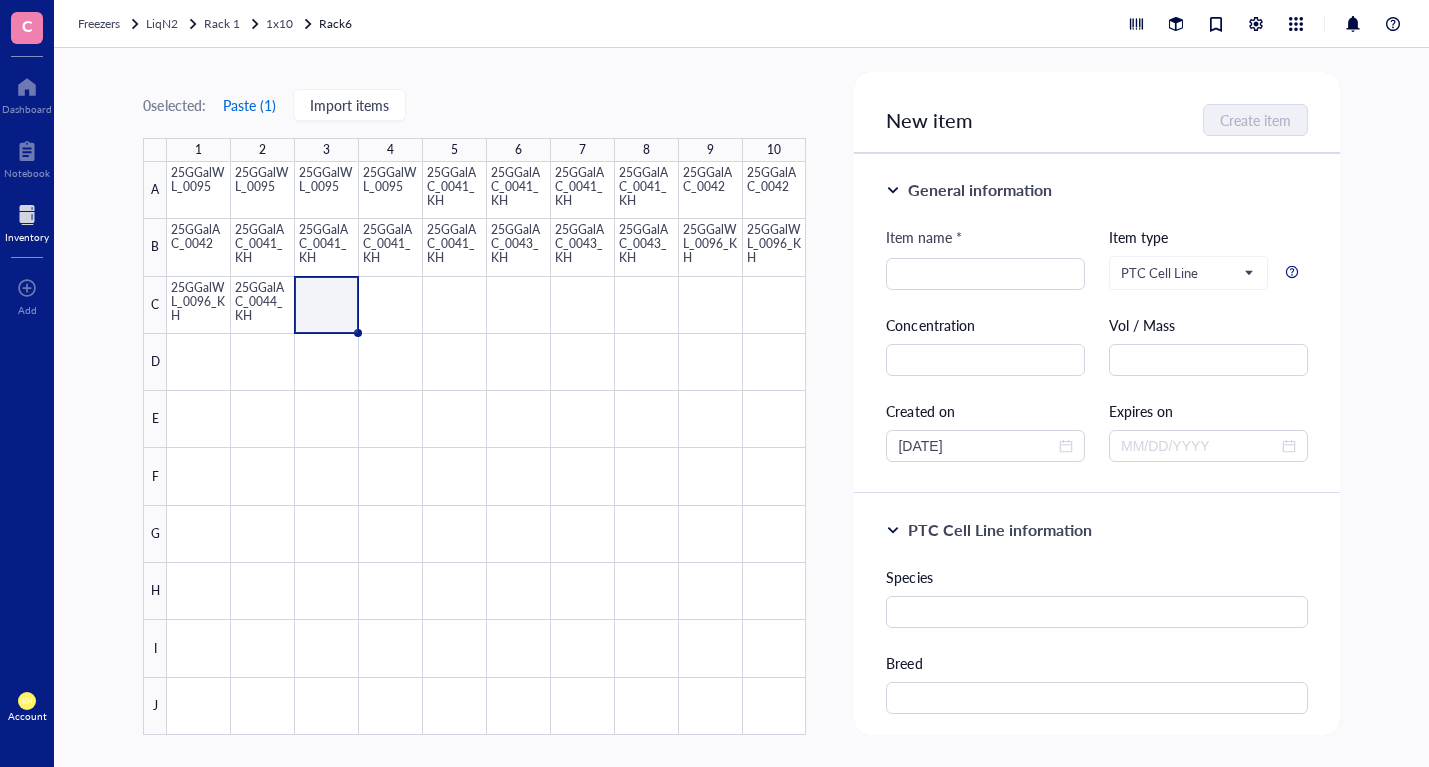 click on "Paste ( 1 )" at bounding box center (249, 105) 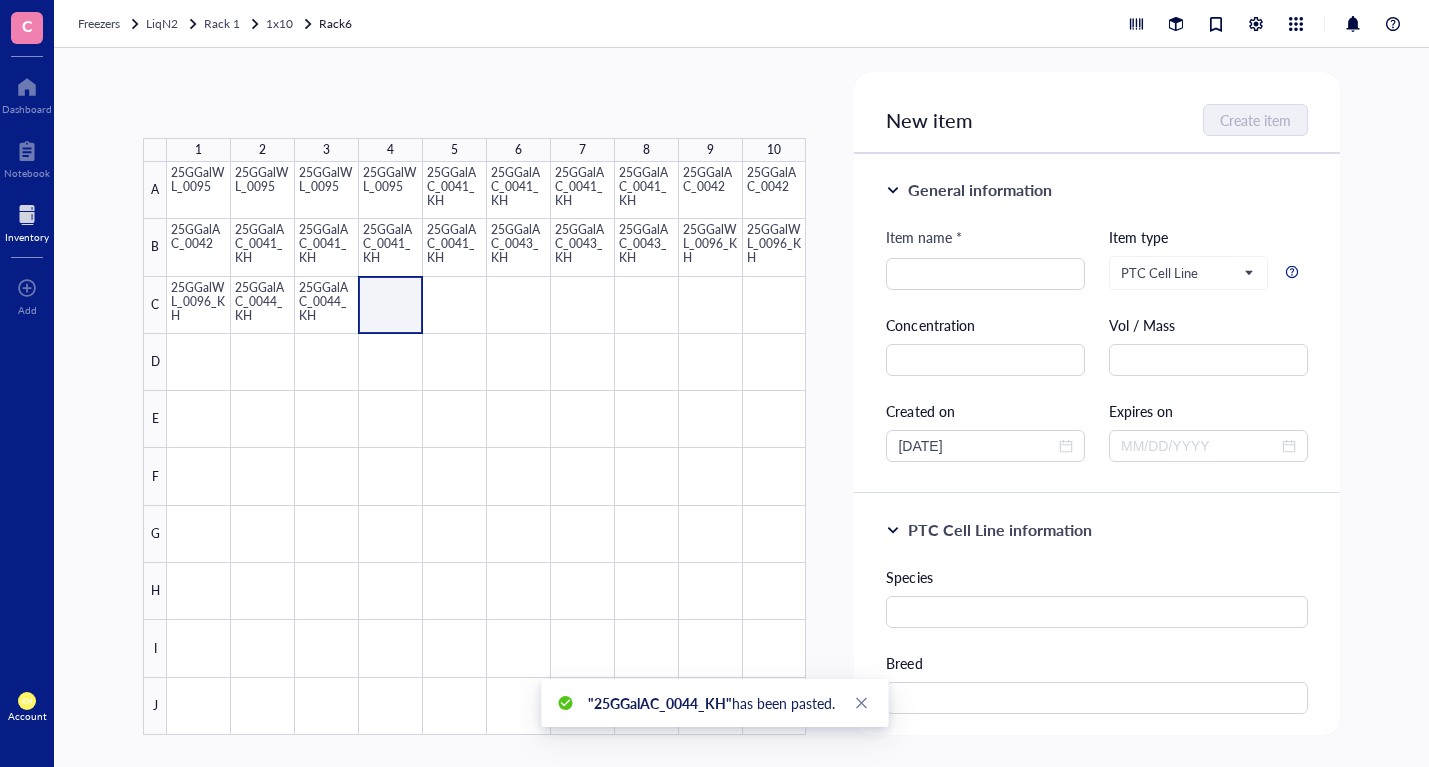 click at bounding box center (486, 448) 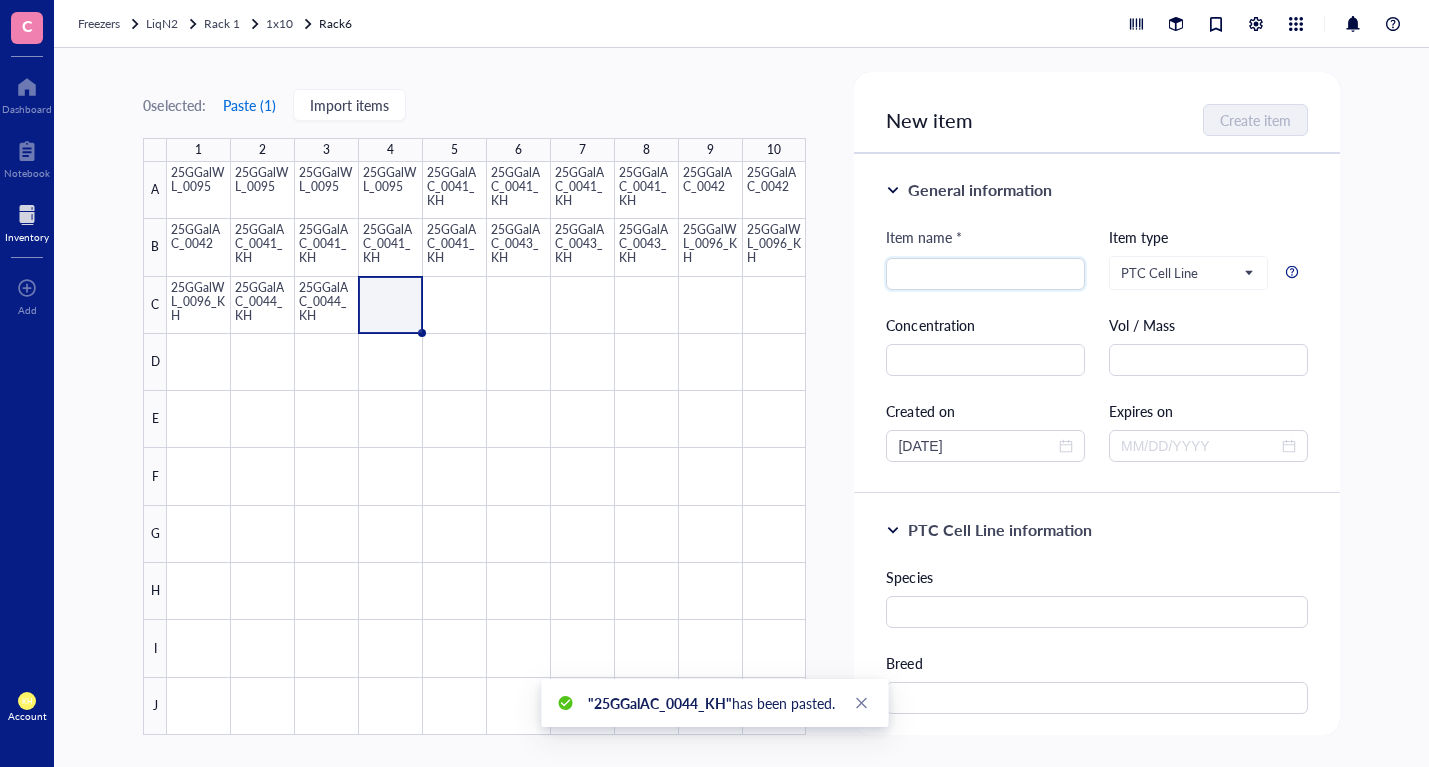 click on "Paste ( 1 )" at bounding box center [249, 105] 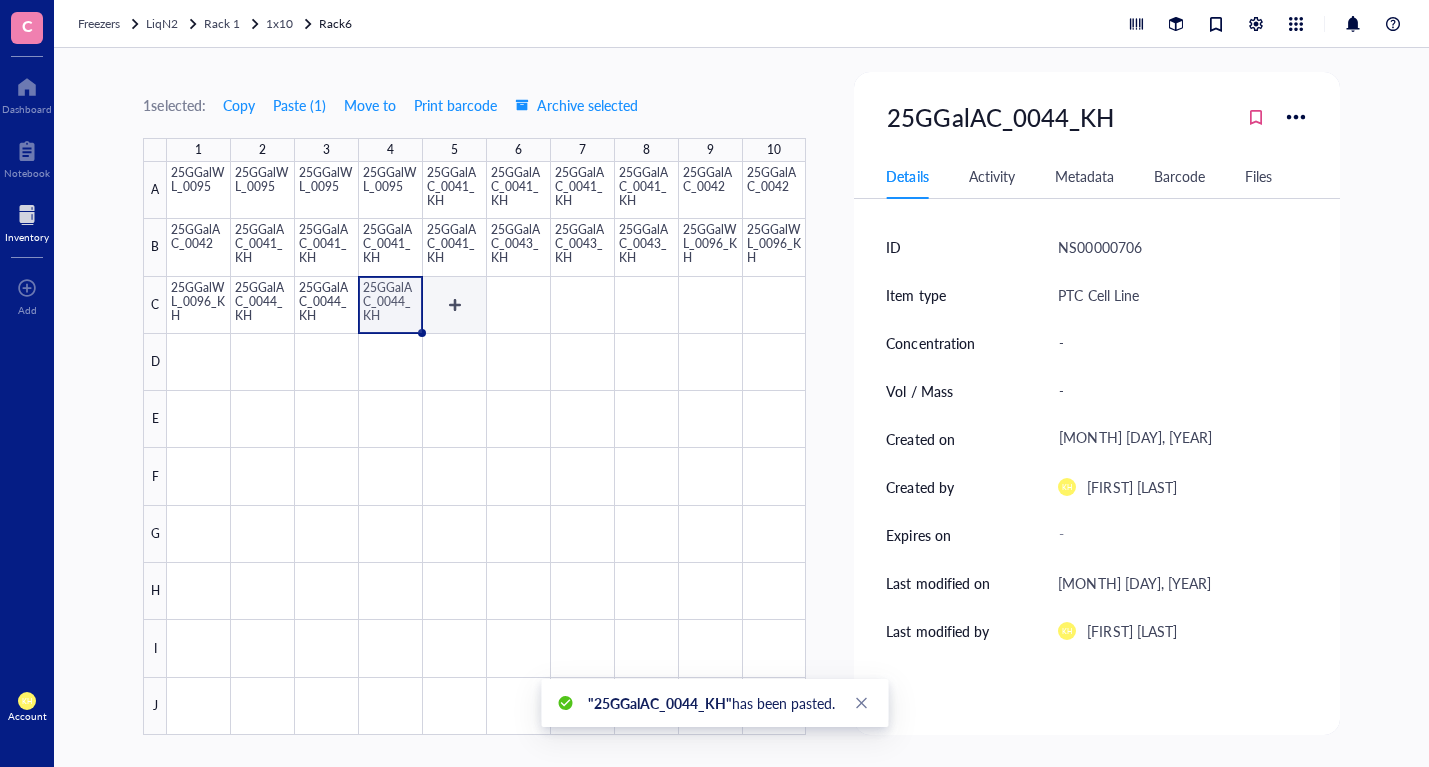 click at bounding box center (486, 448) 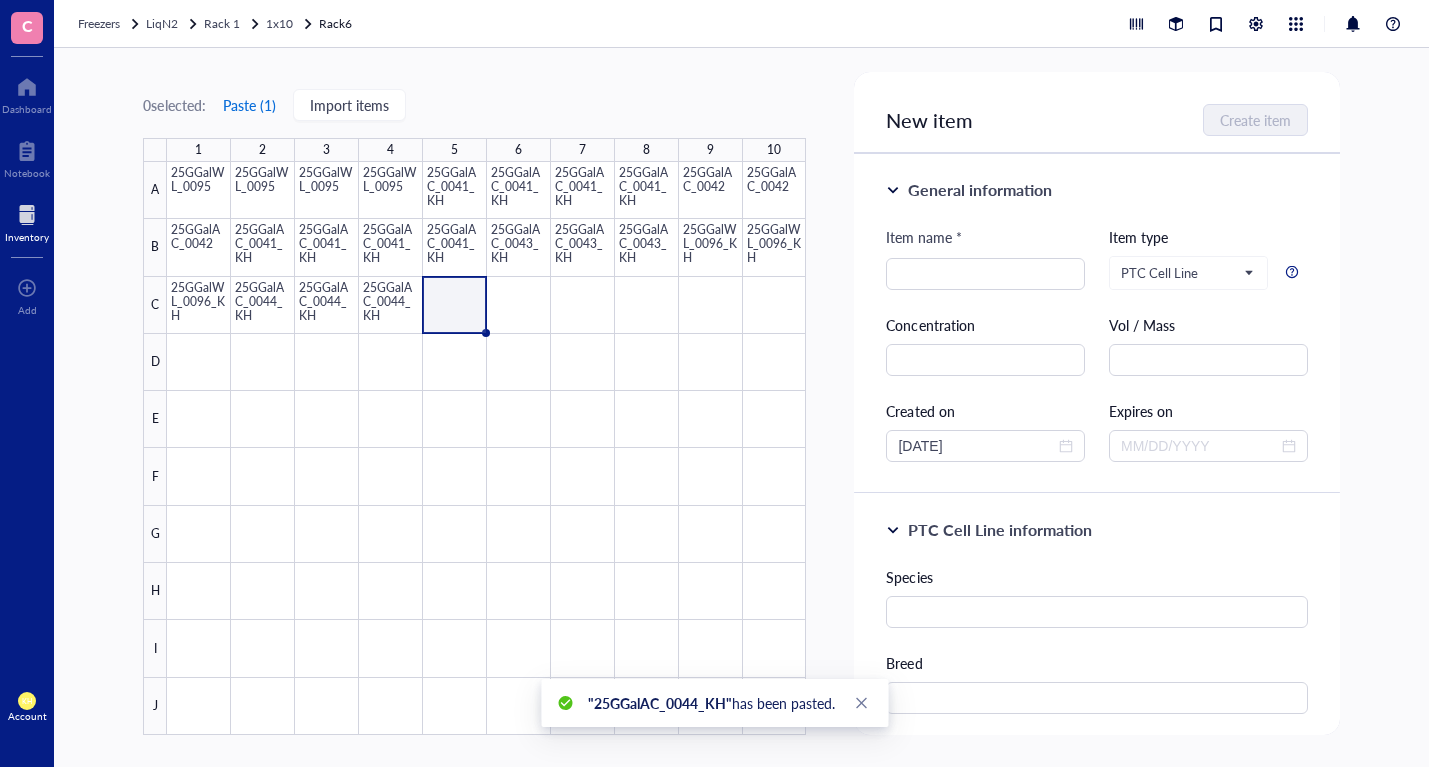 click on "Paste ( 1 )" at bounding box center (249, 105) 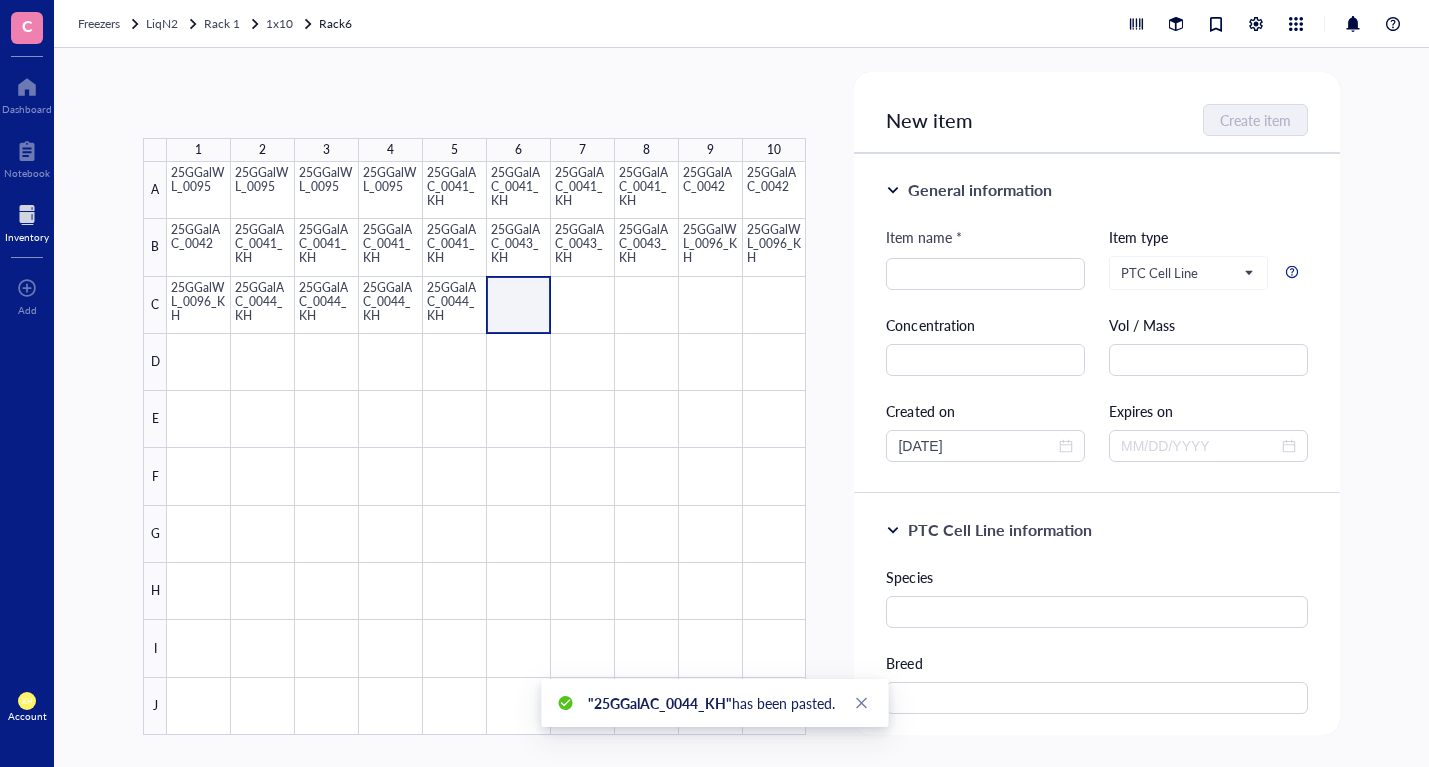 click at bounding box center [486, 448] 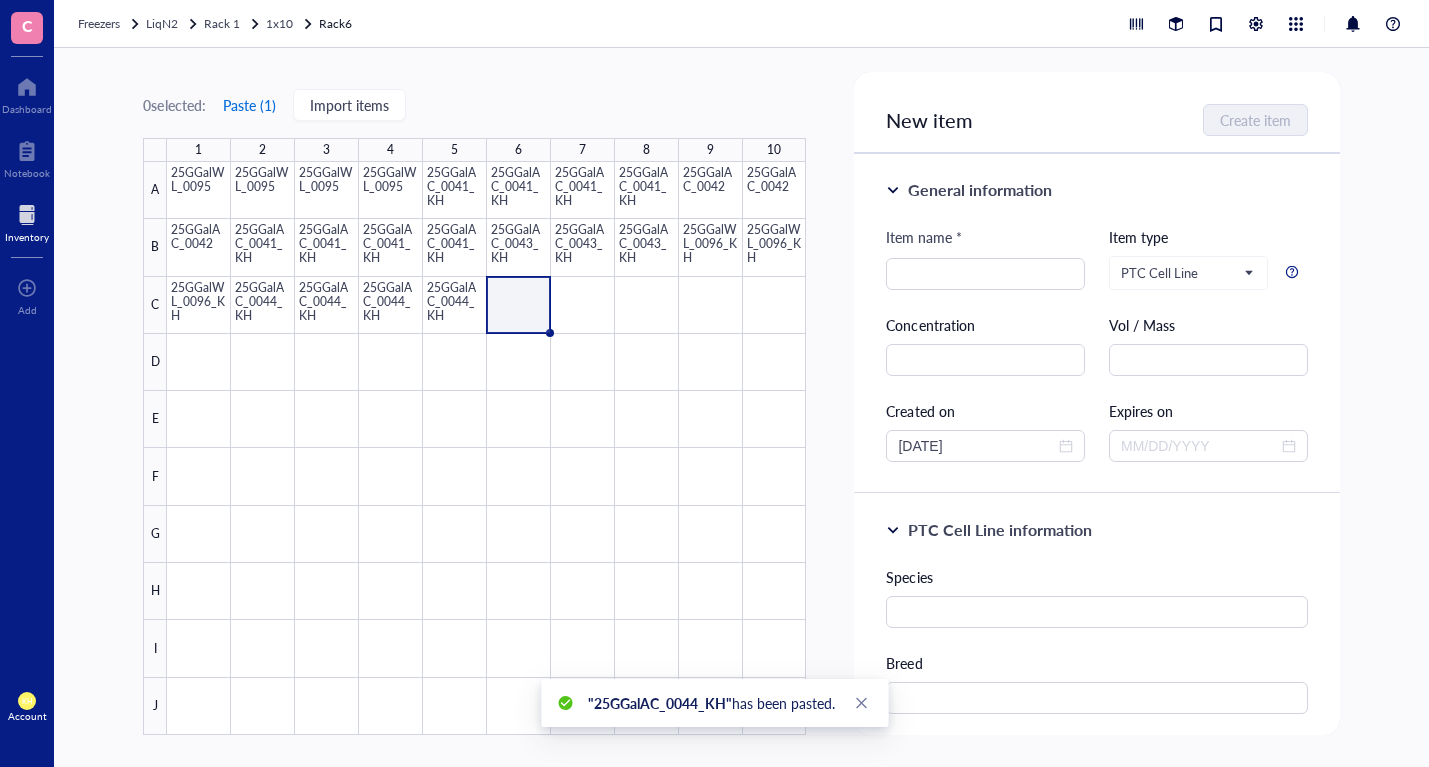 click on "Paste ( 1 )" at bounding box center [249, 105] 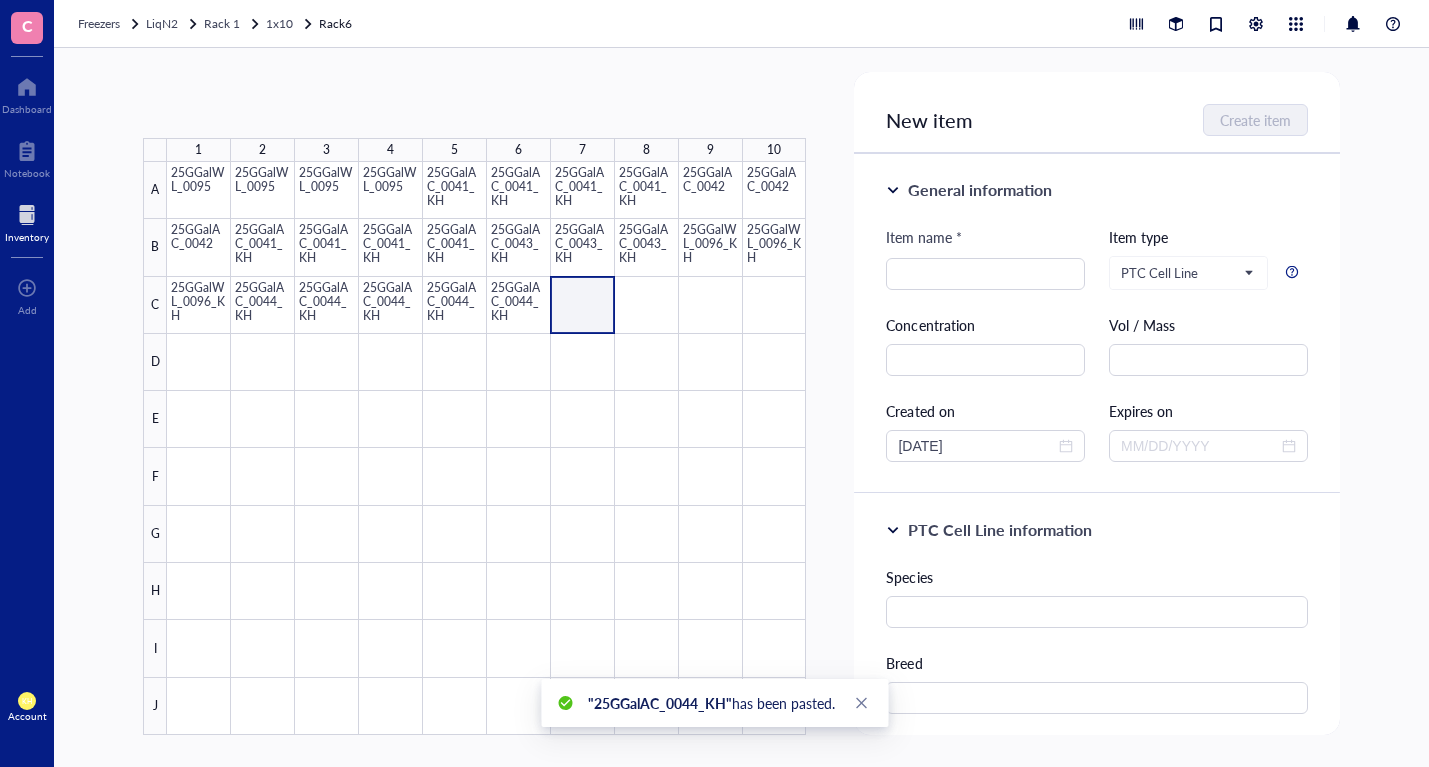 click at bounding box center [486, 448] 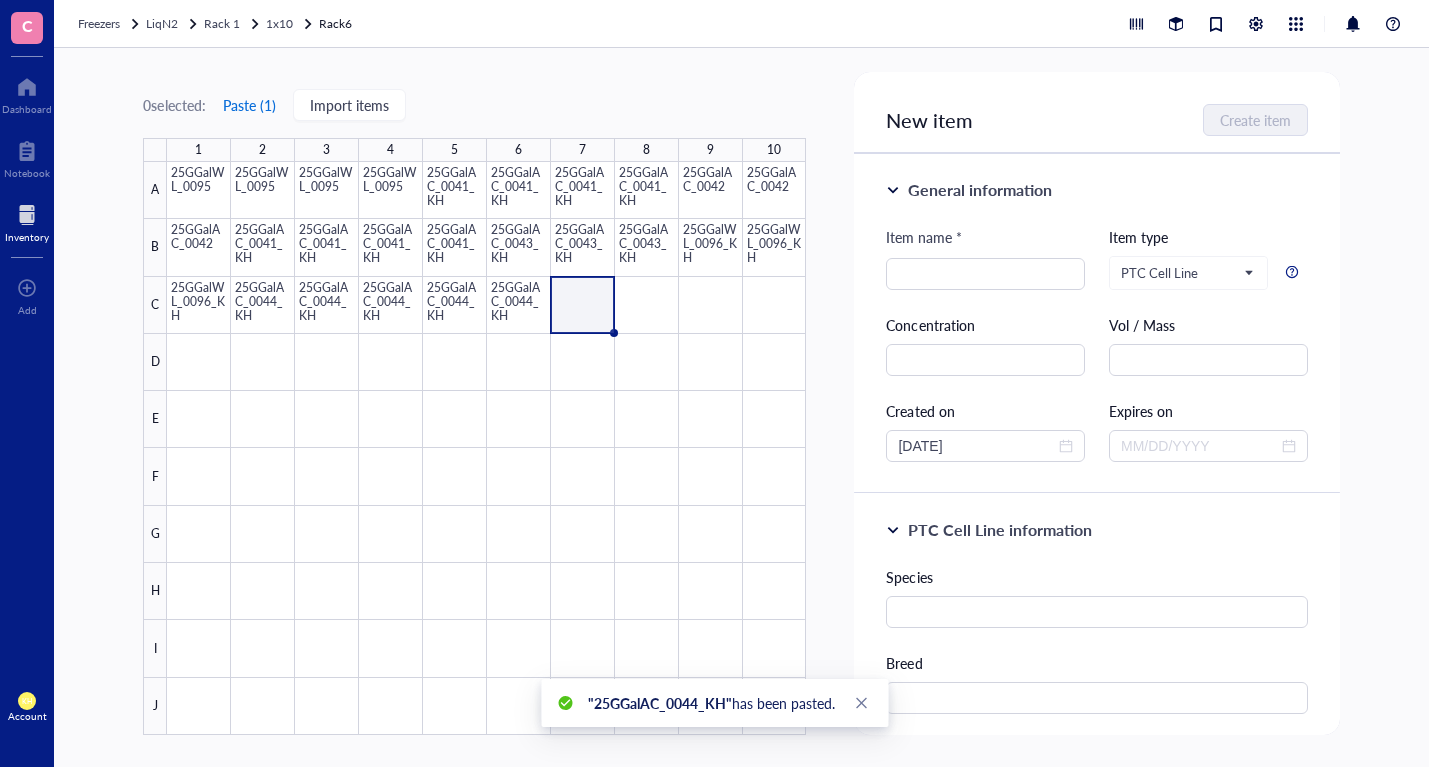 click on "Paste ( 1 )" at bounding box center [249, 105] 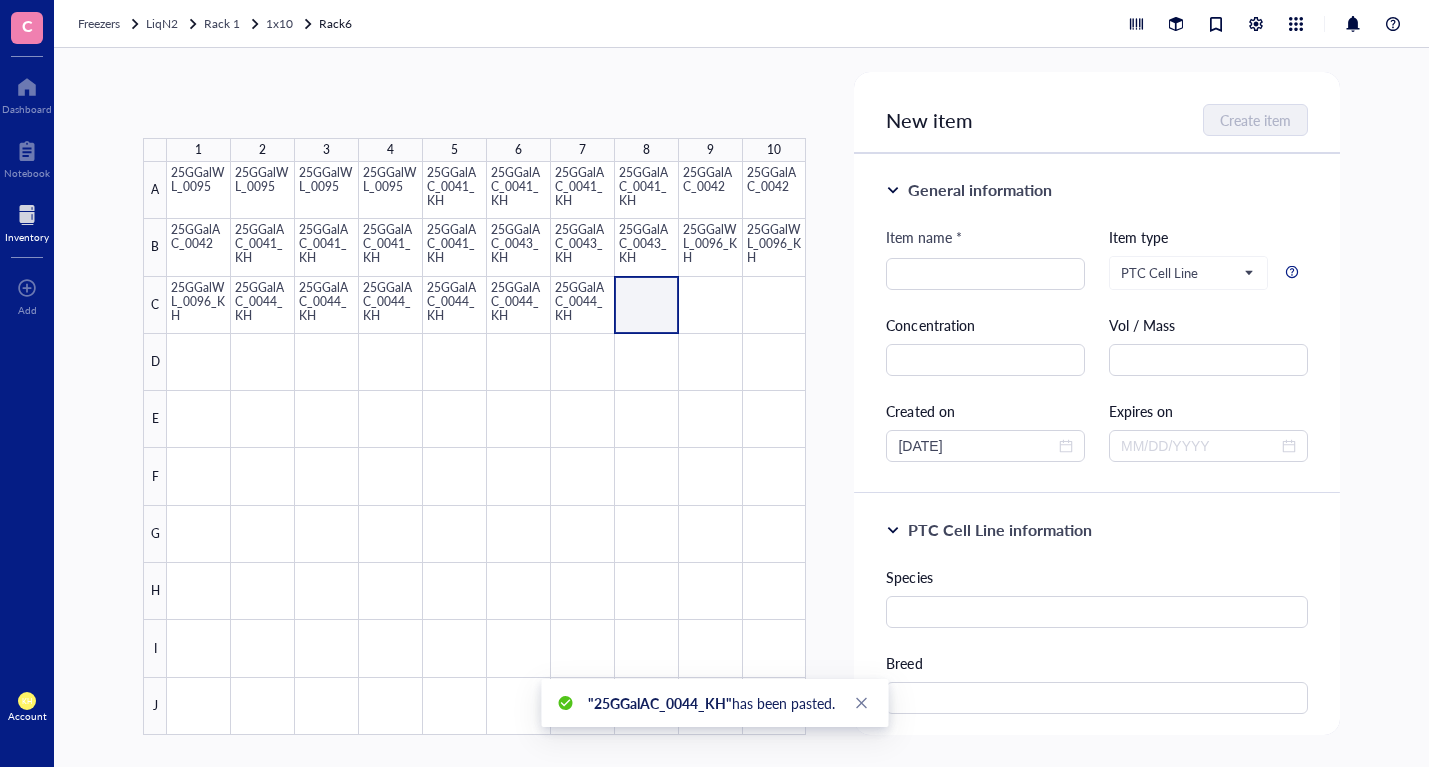click at bounding box center [486, 448] 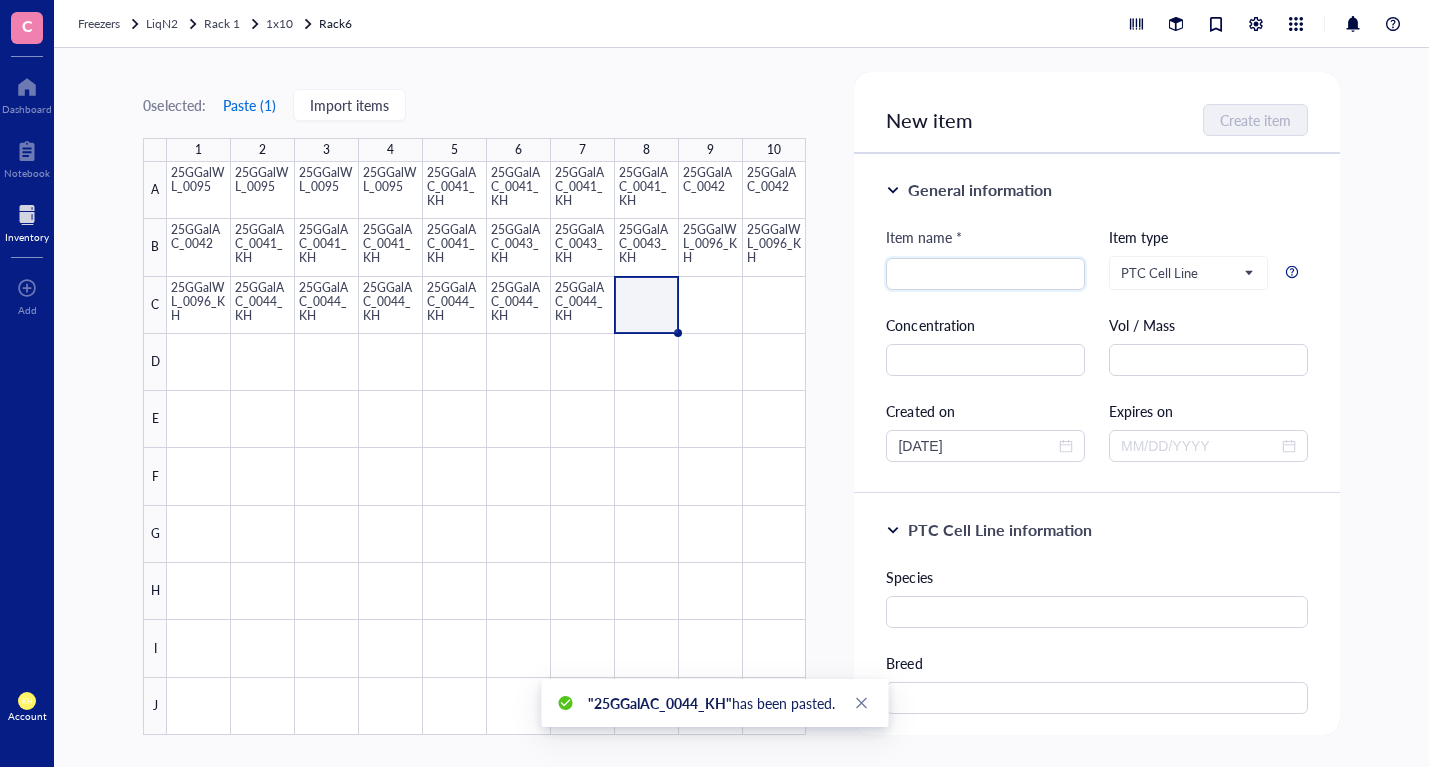 click on "Paste ( 1 )" at bounding box center (249, 105) 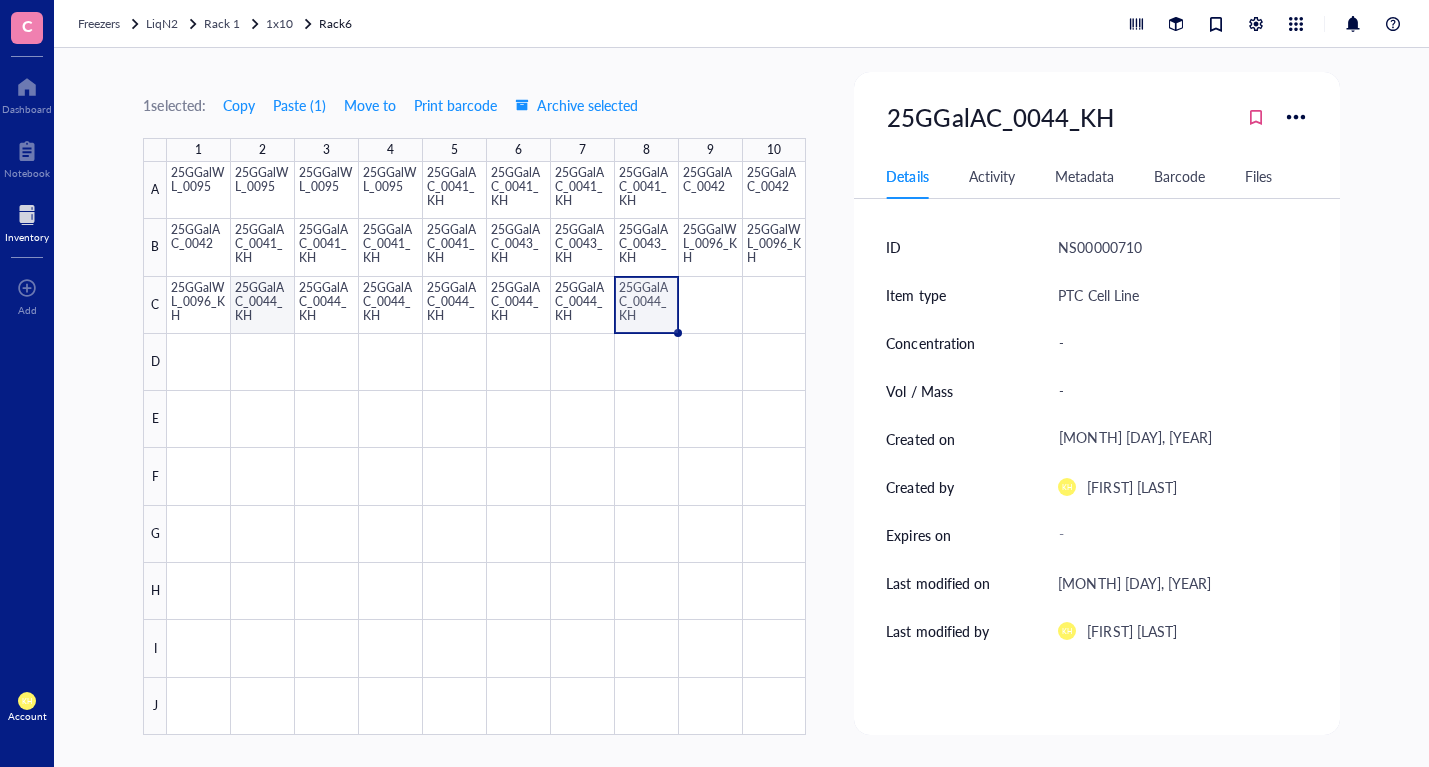 click at bounding box center [486, 448] 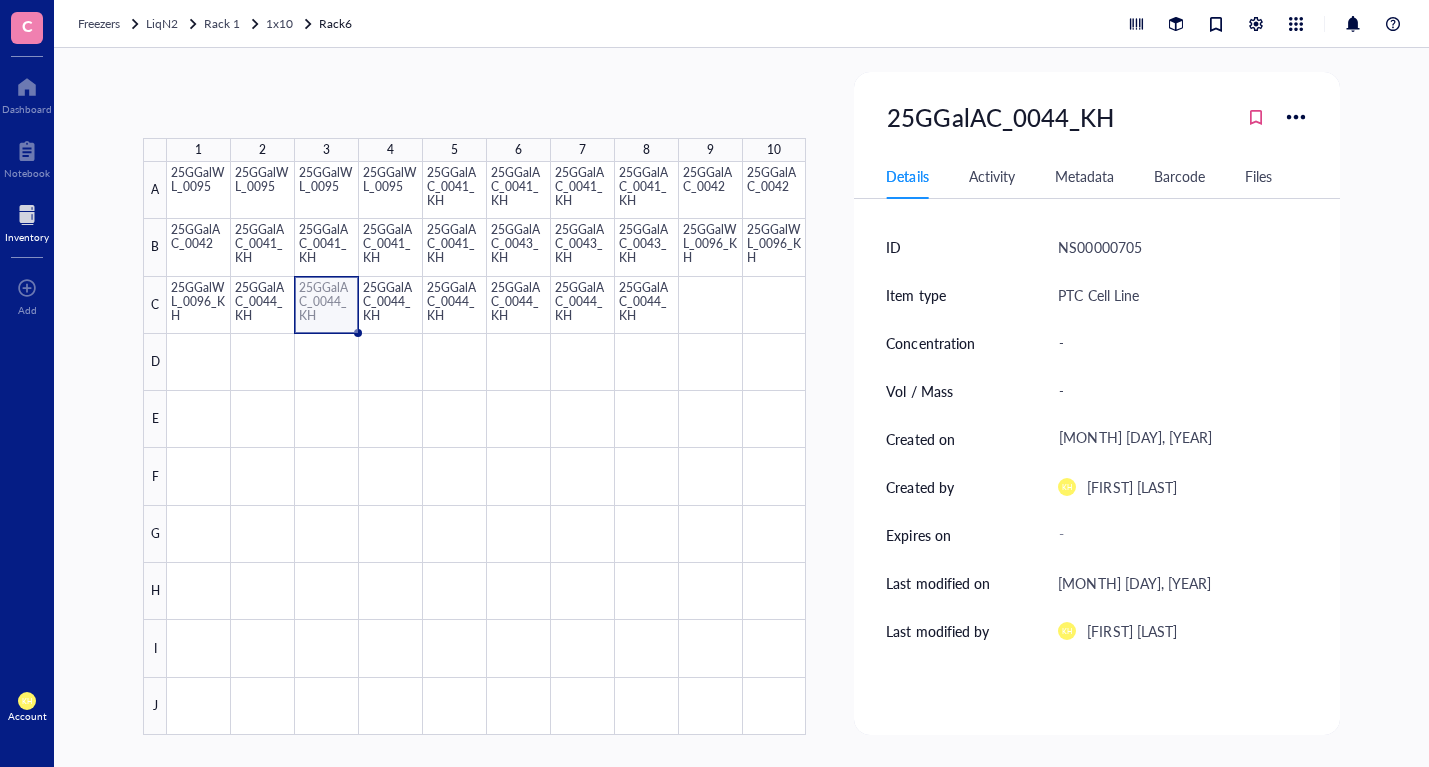 click at bounding box center (486, 448) 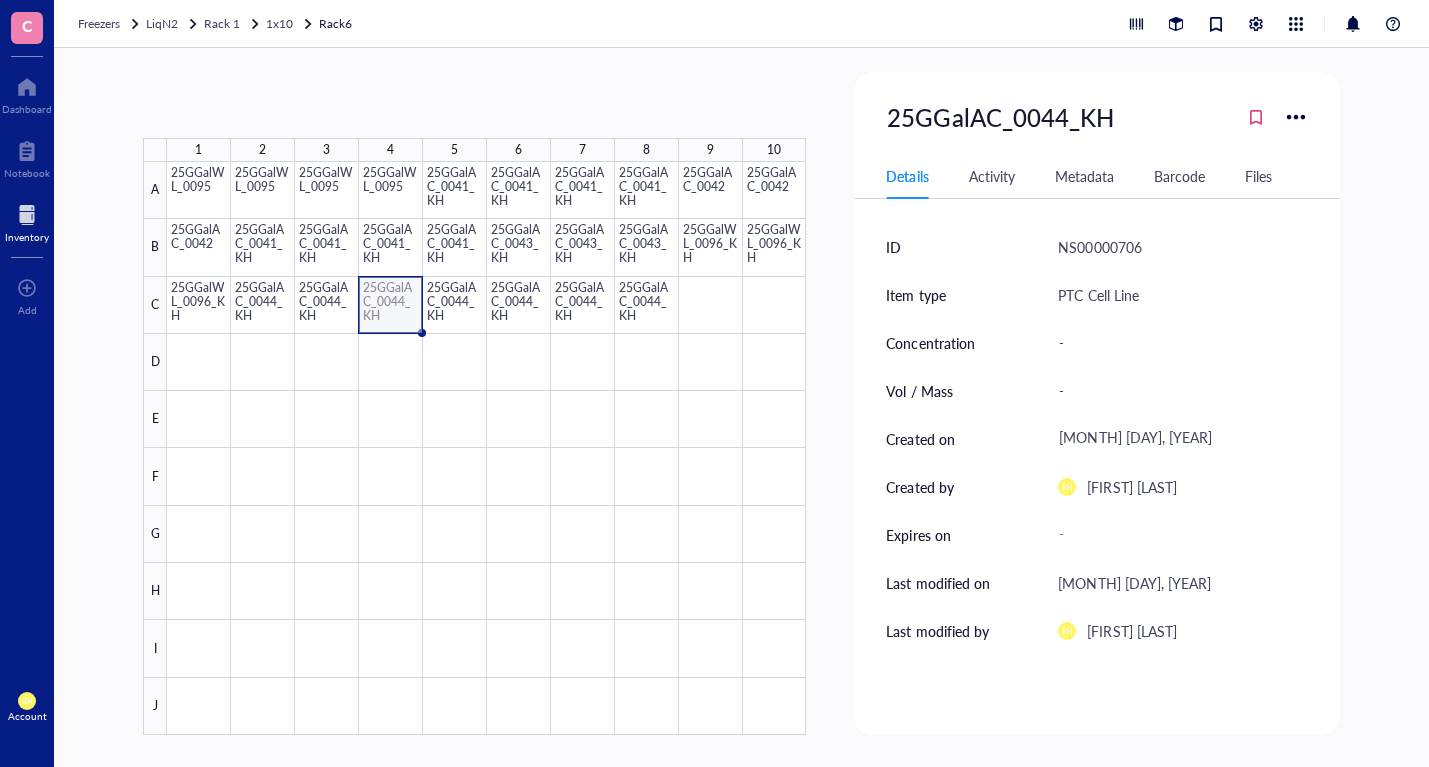 click at bounding box center [486, 448] 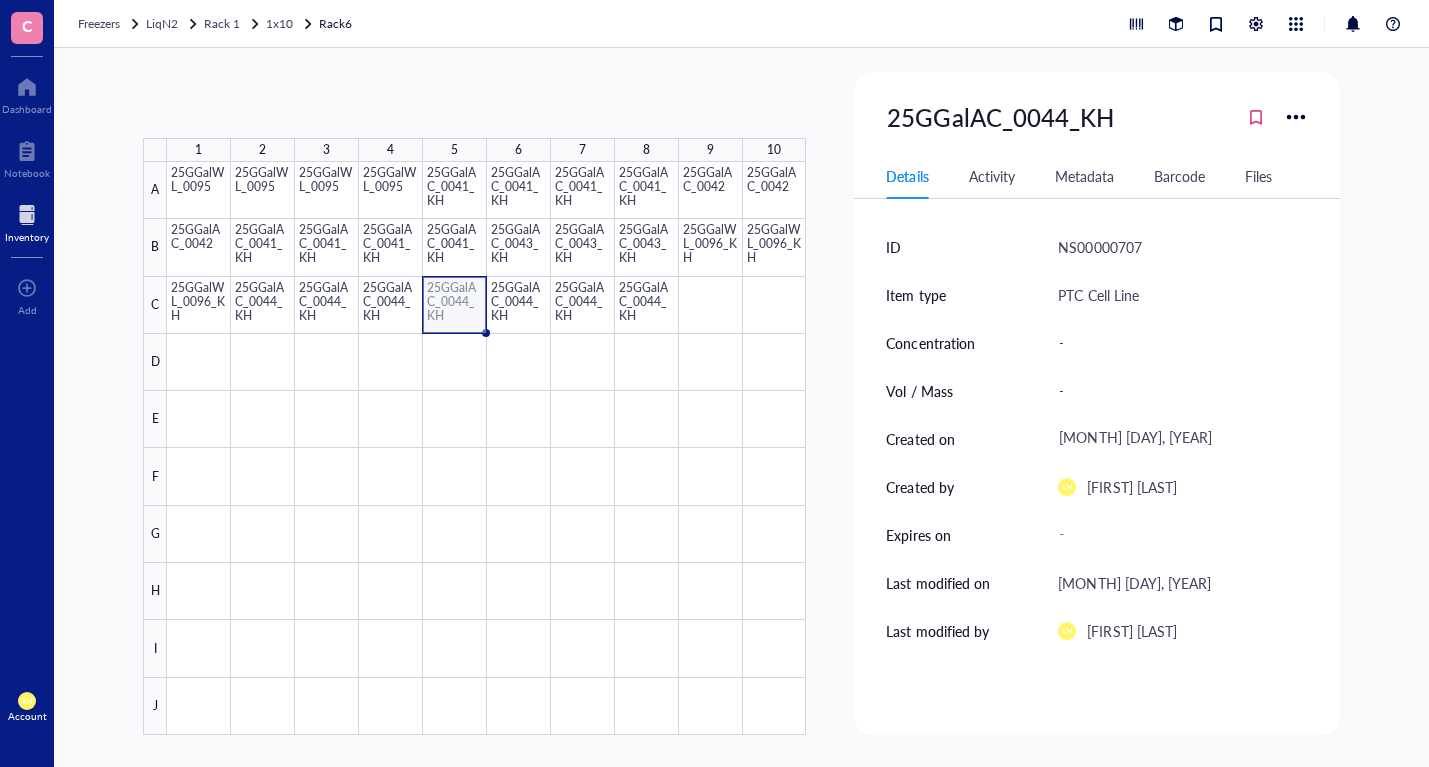 click at bounding box center [486, 448] 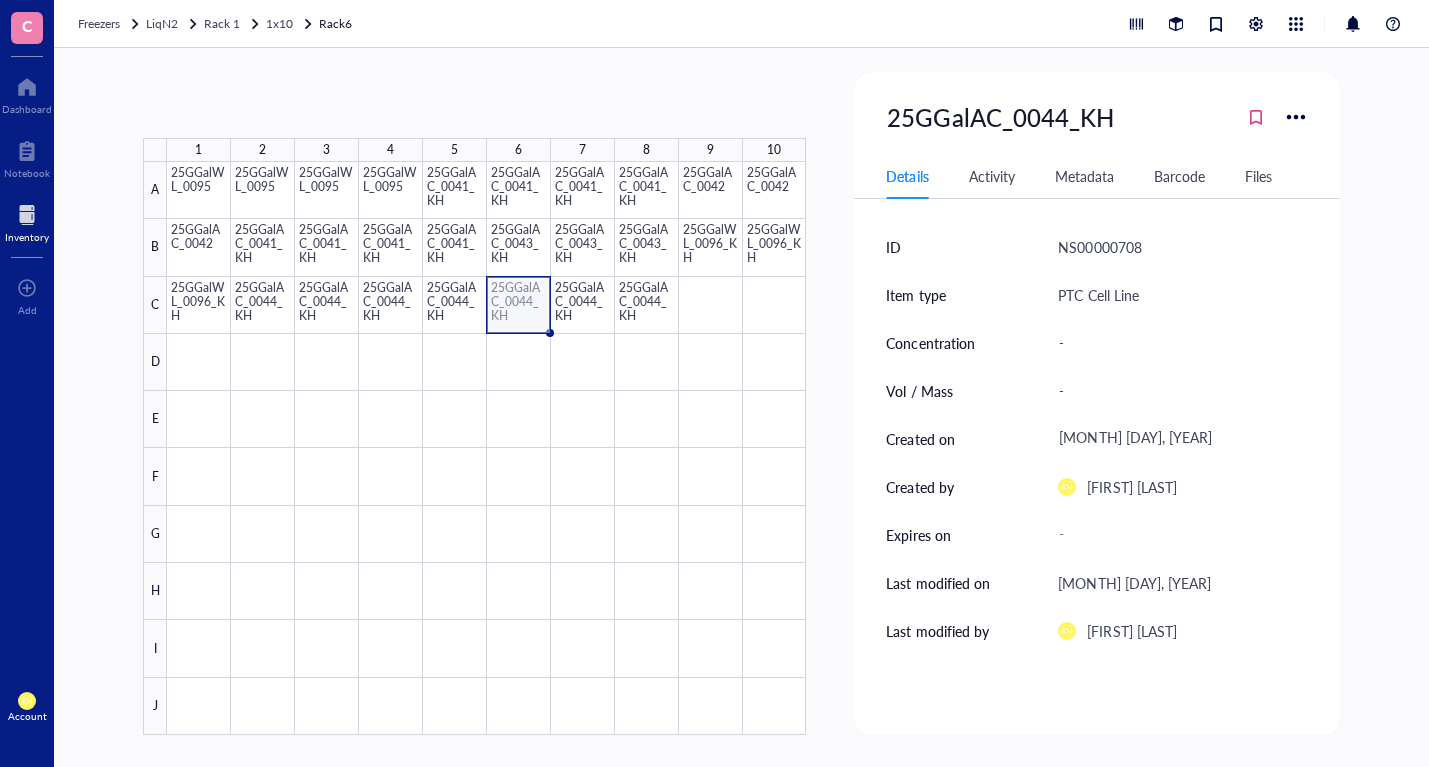 click at bounding box center (486, 448) 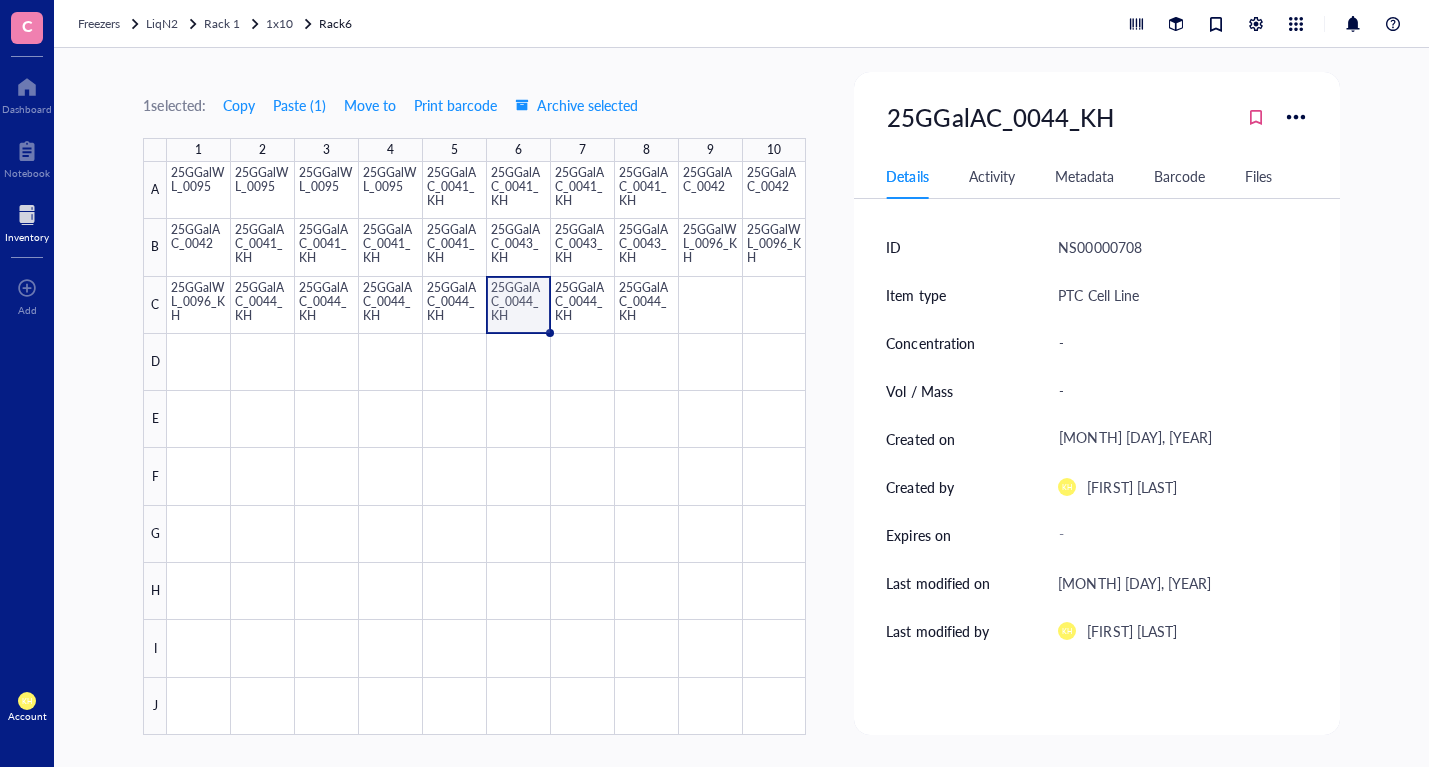 click at bounding box center (486, 448) 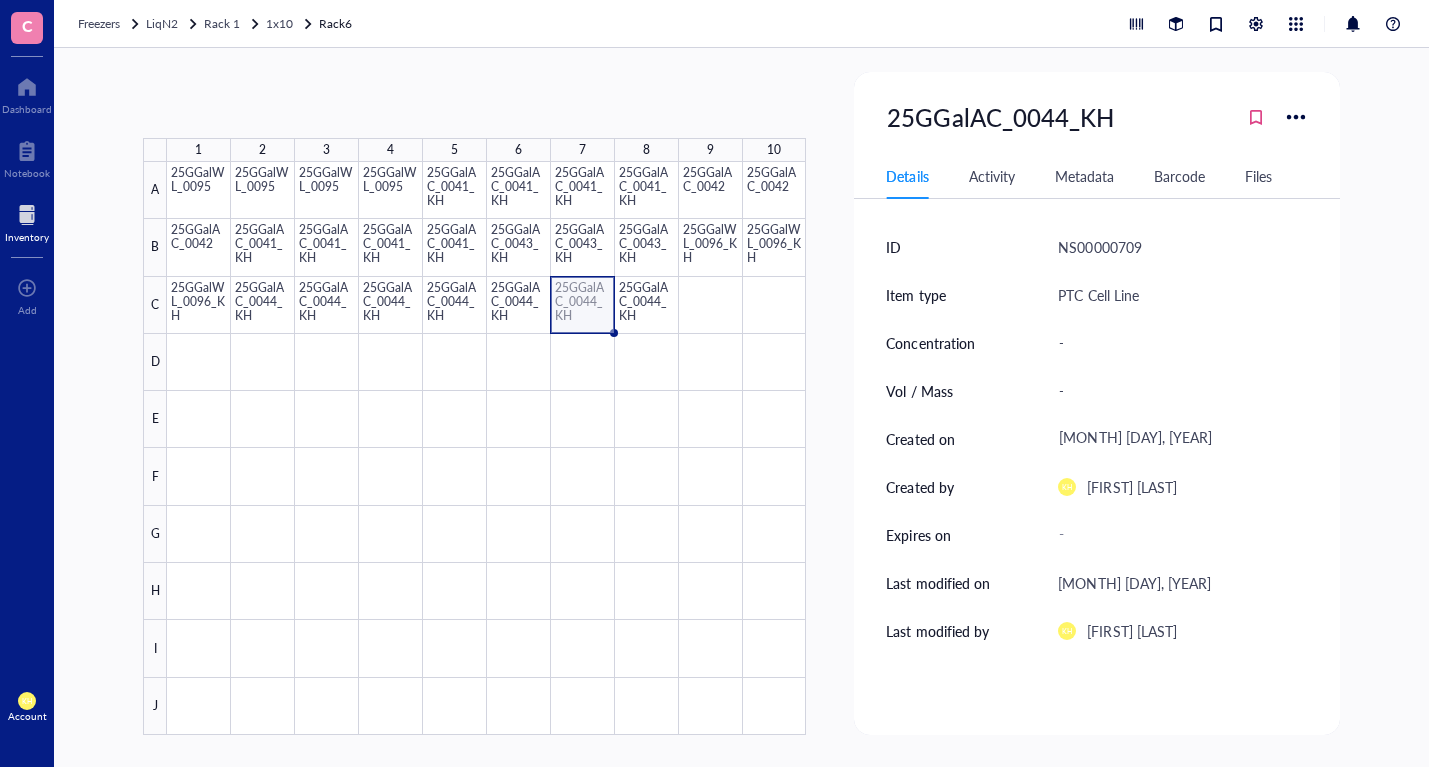 click at bounding box center [486, 448] 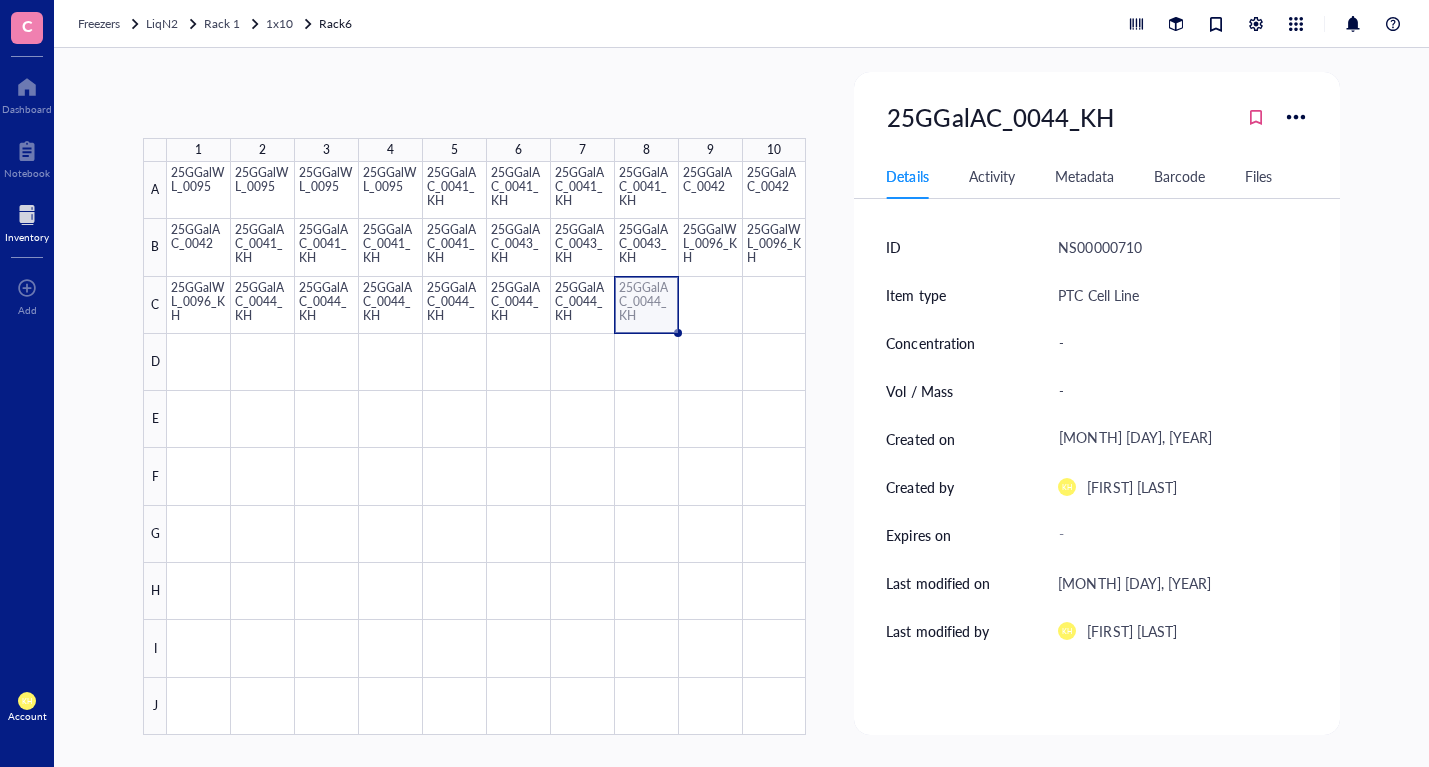click at bounding box center [486, 448] 